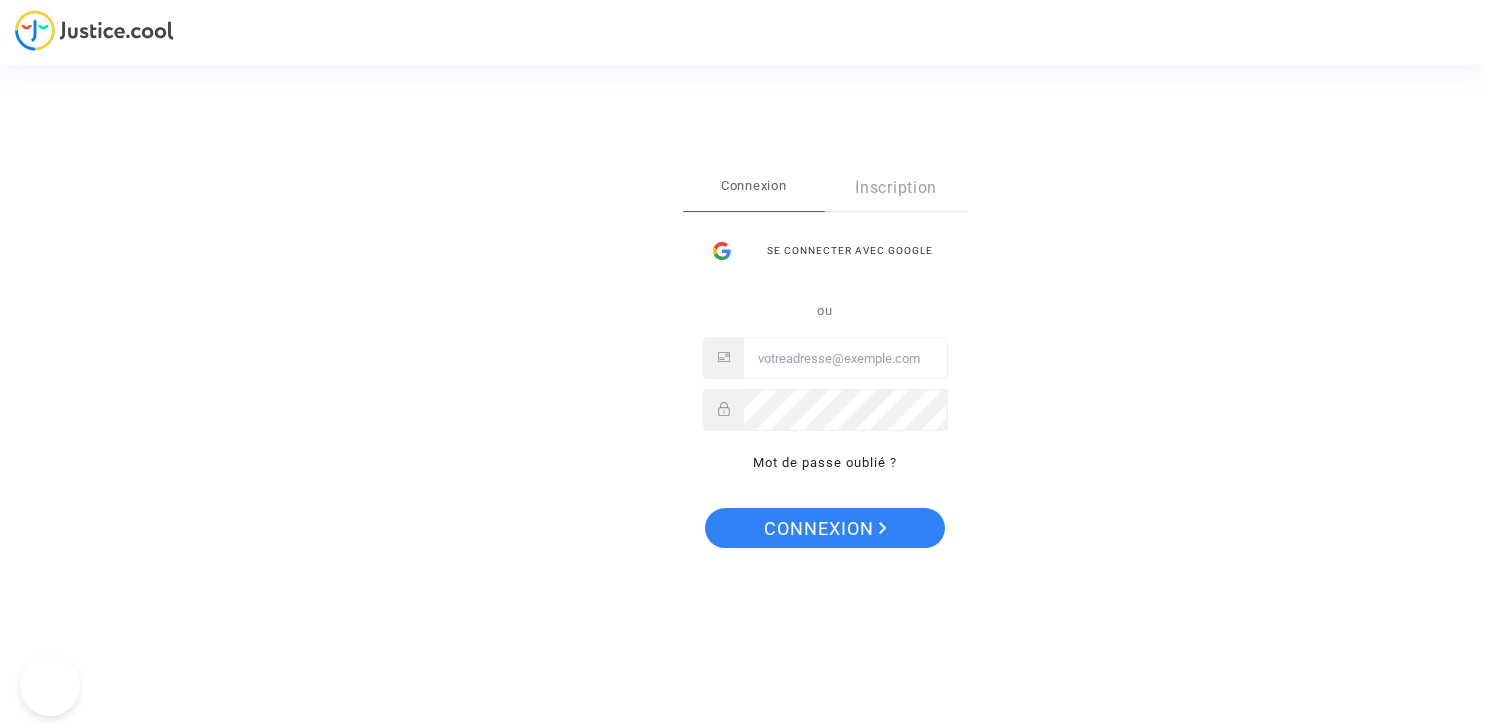 scroll, scrollTop: 0, scrollLeft: 0, axis: both 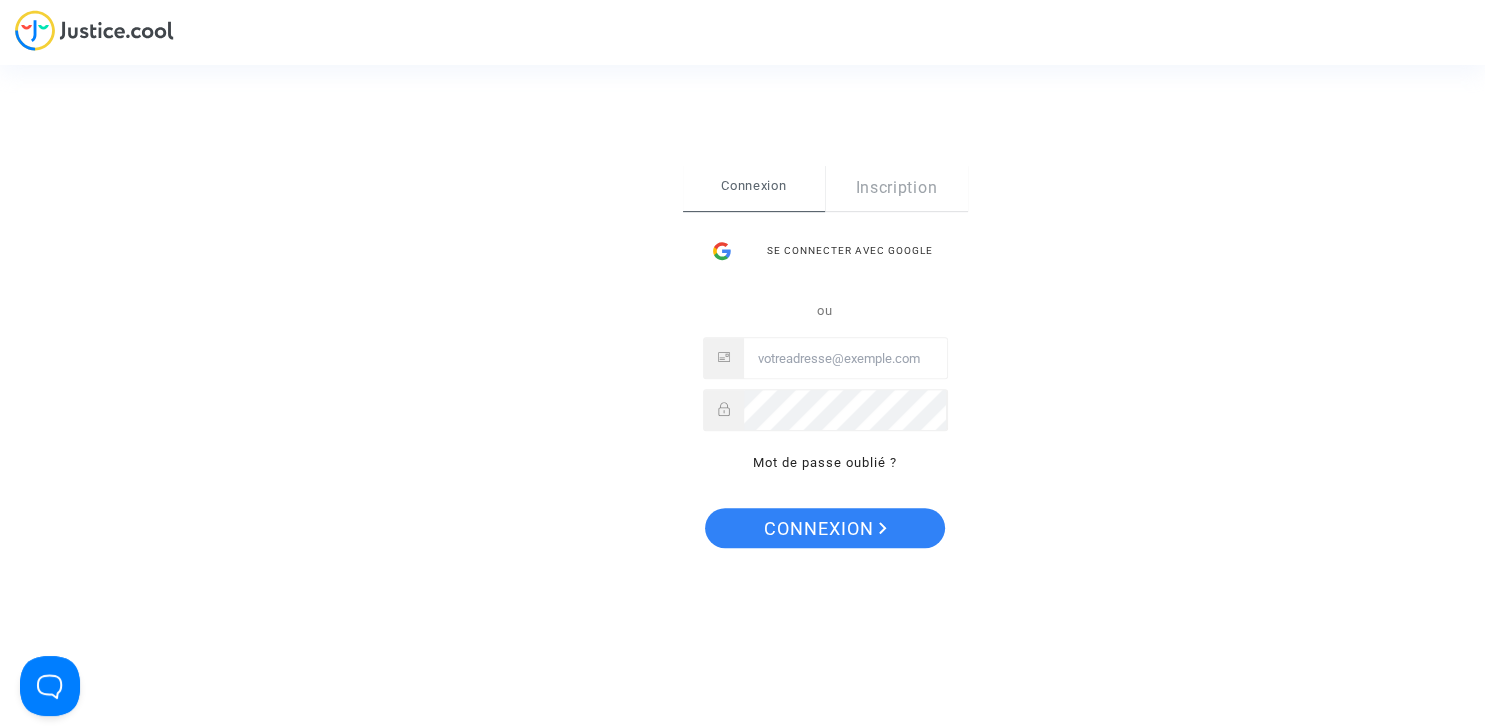 click at bounding box center (845, 359) 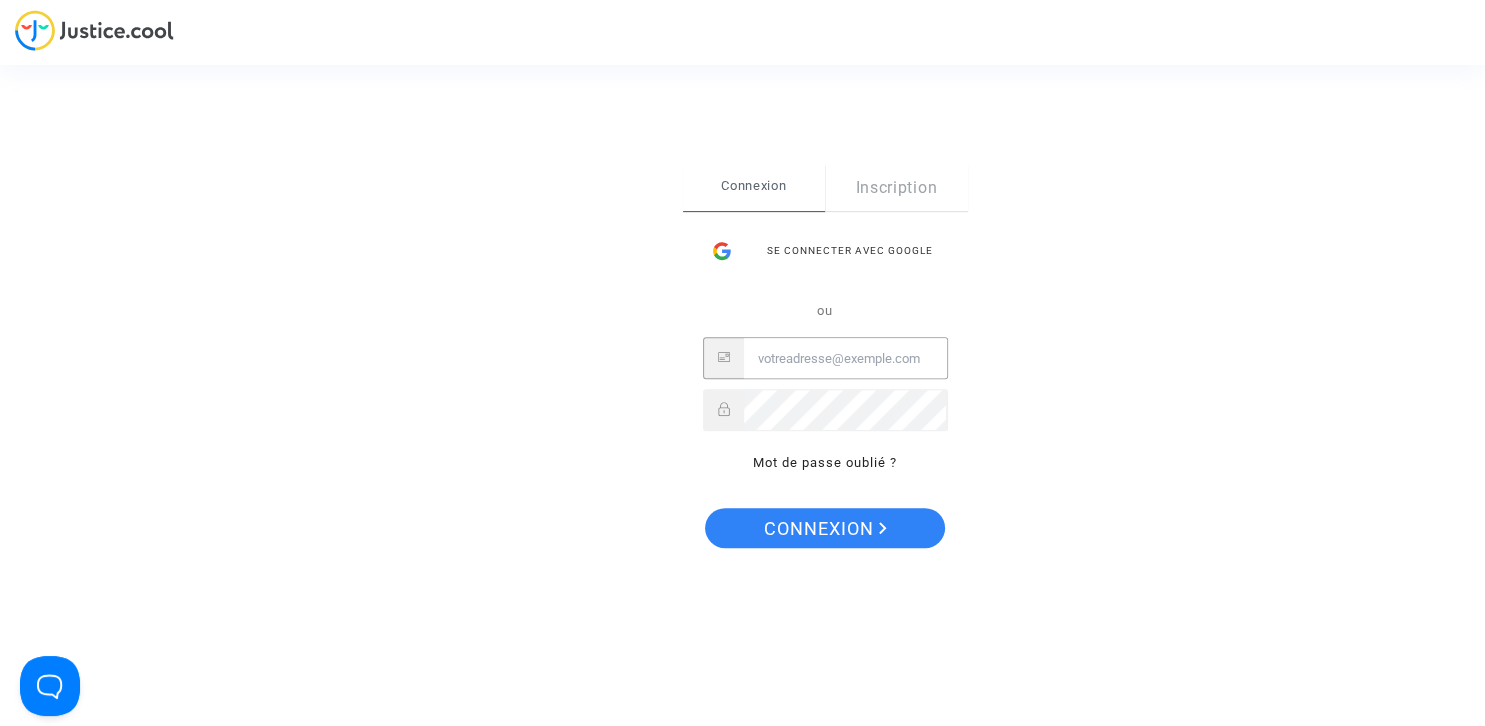 click at bounding box center (845, 359) 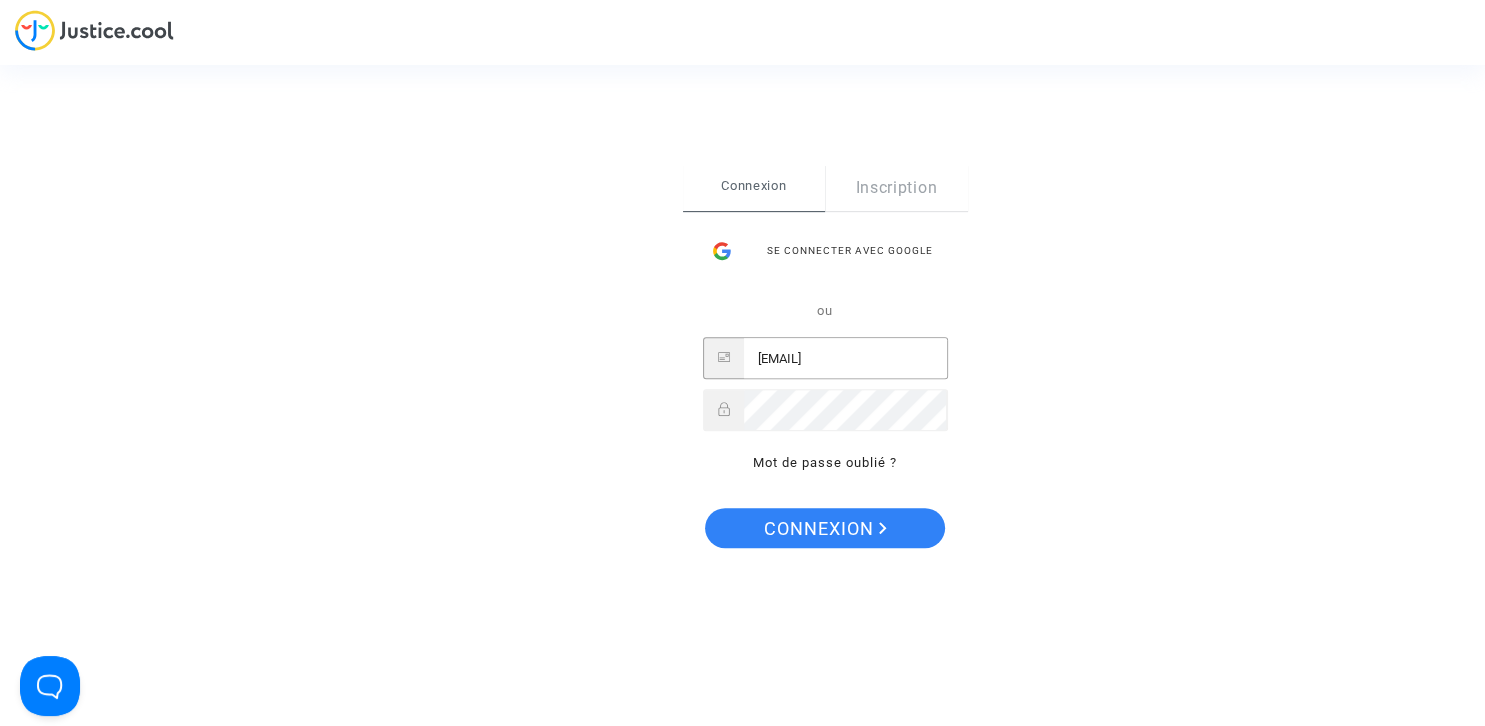 scroll, scrollTop: 0, scrollLeft: 27, axis: horizontal 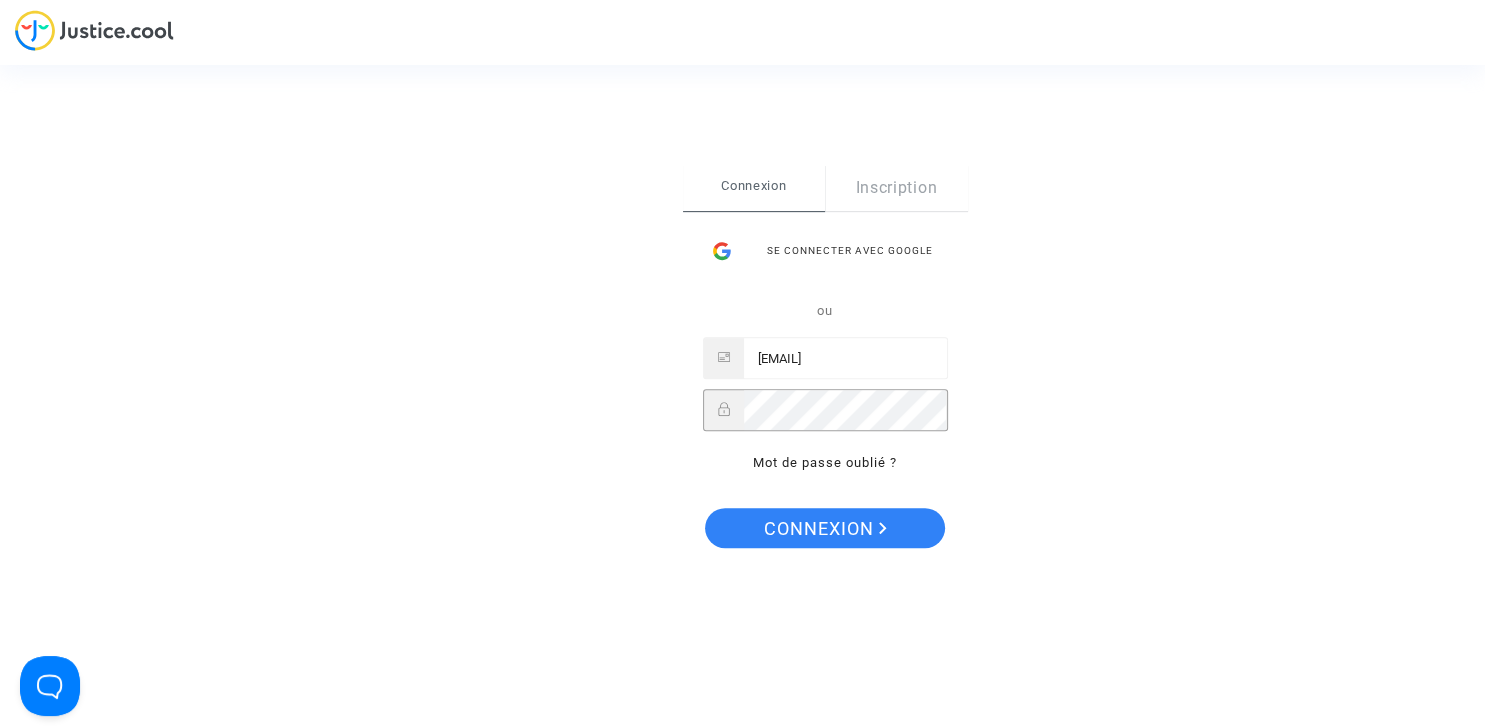 click on "Connexion" at bounding box center (825, 528) 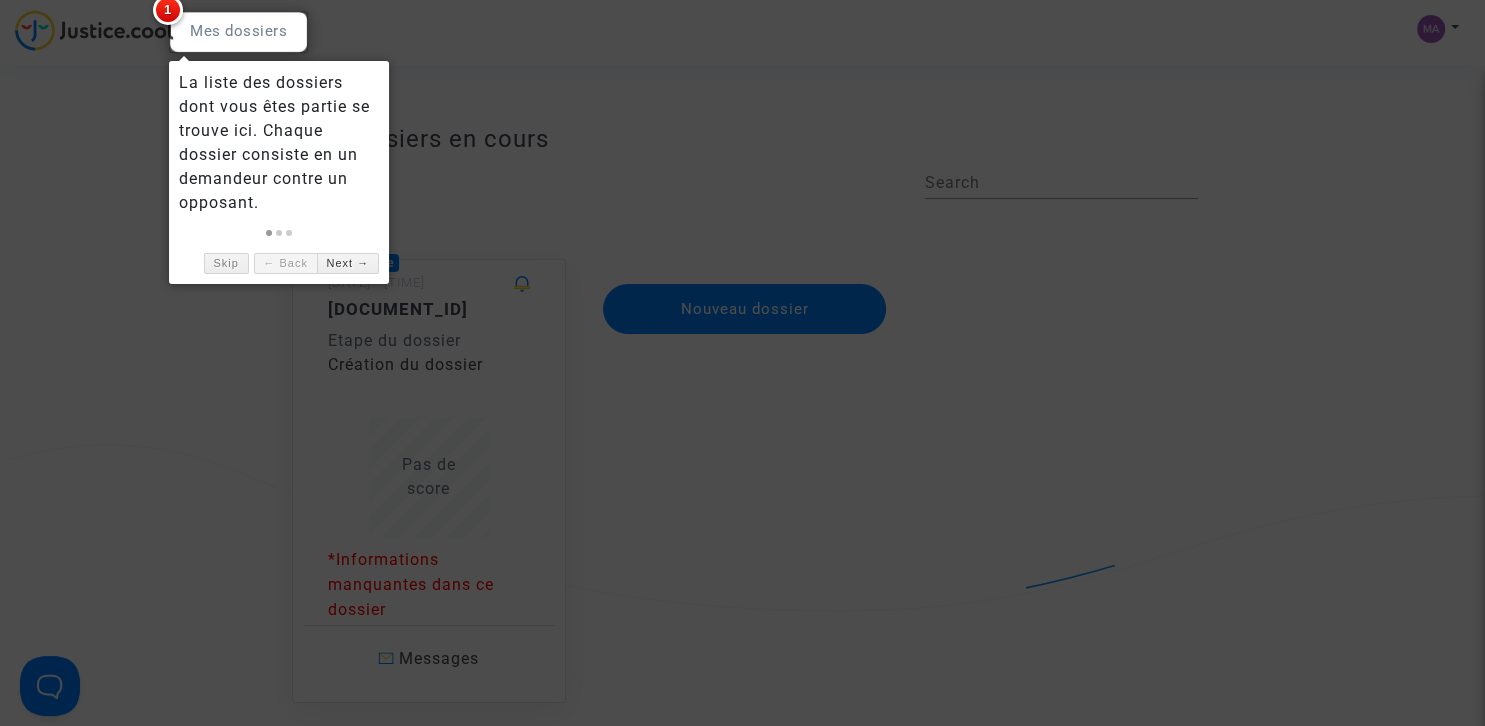 scroll, scrollTop: 0, scrollLeft: 0, axis: both 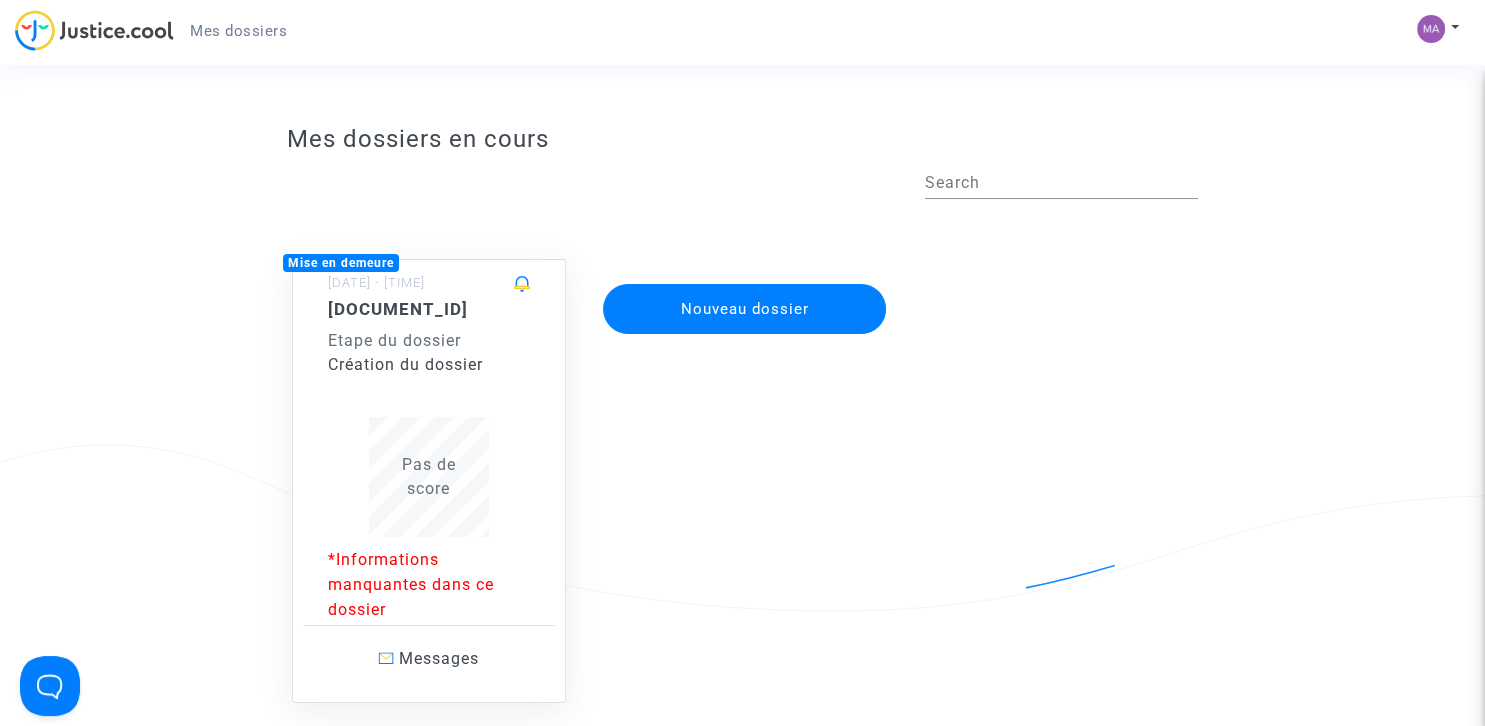 click on "[DOCUMENT_ID]" 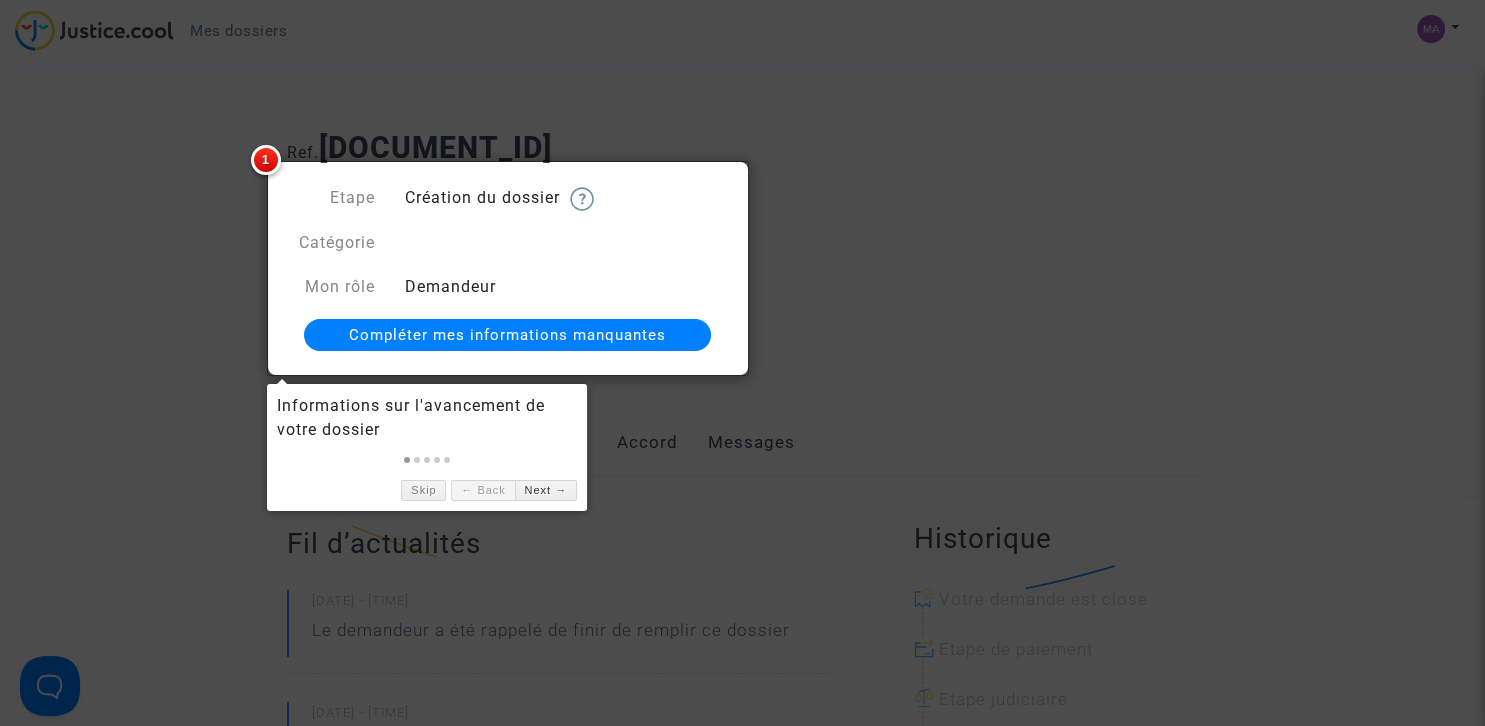 click on "Compléter mes informations manquantes" 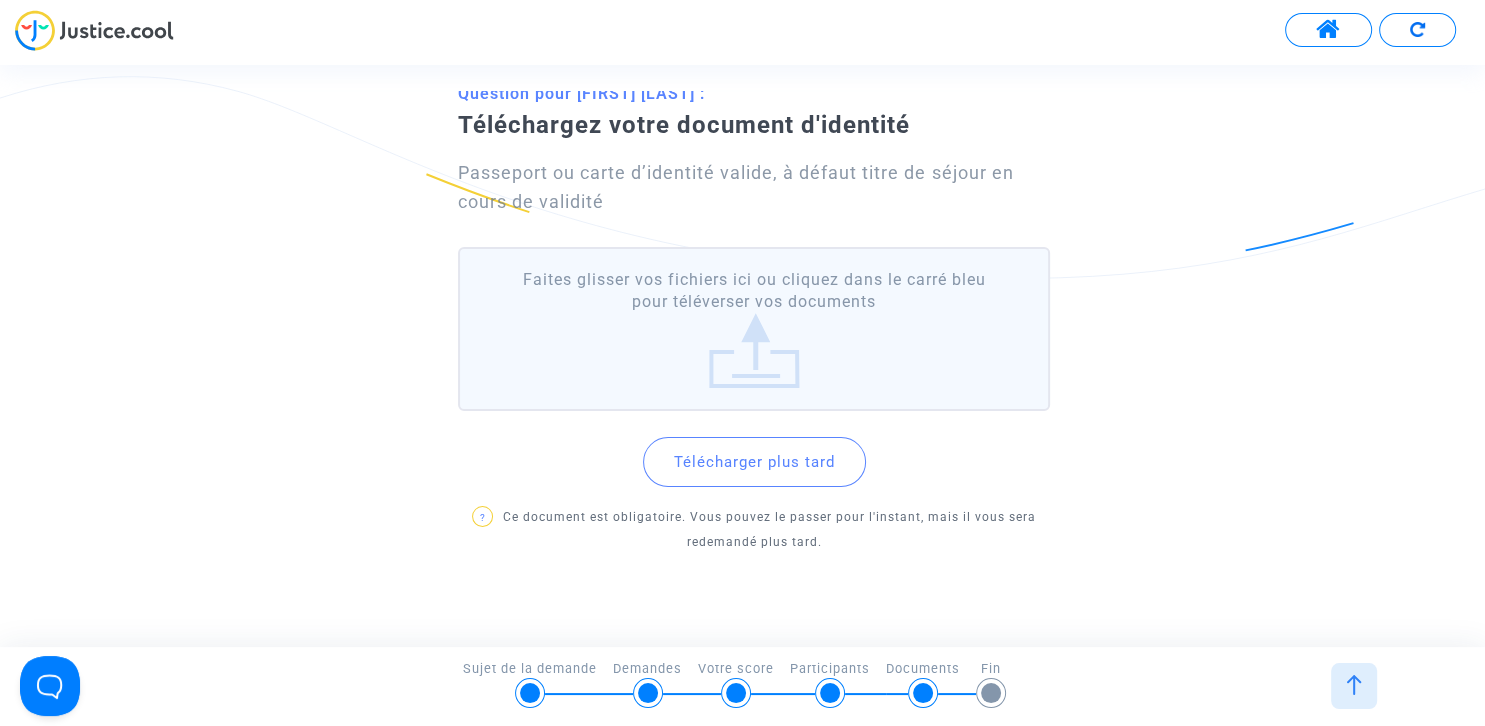 scroll, scrollTop: 126, scrollLeft: 0, axis: vertical 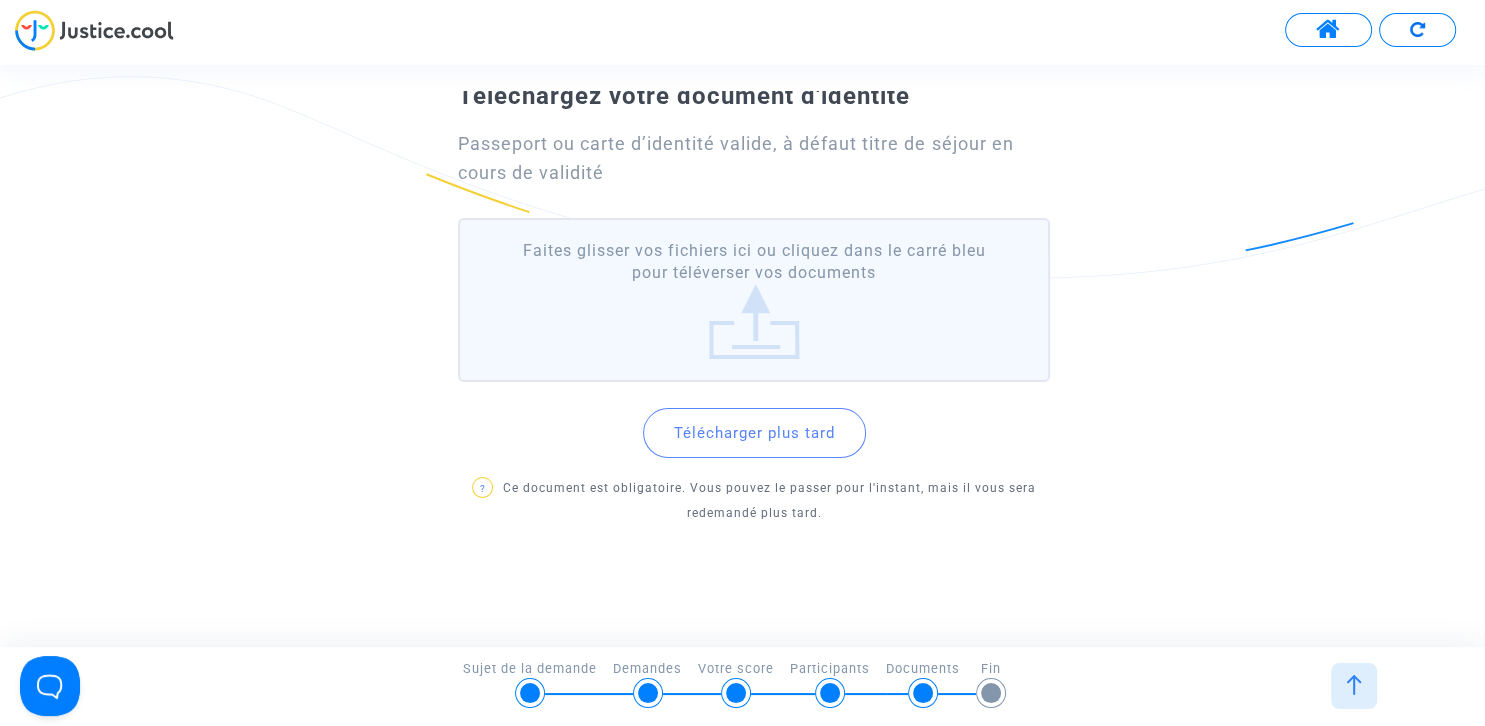 click at bounding box center (530, 693) 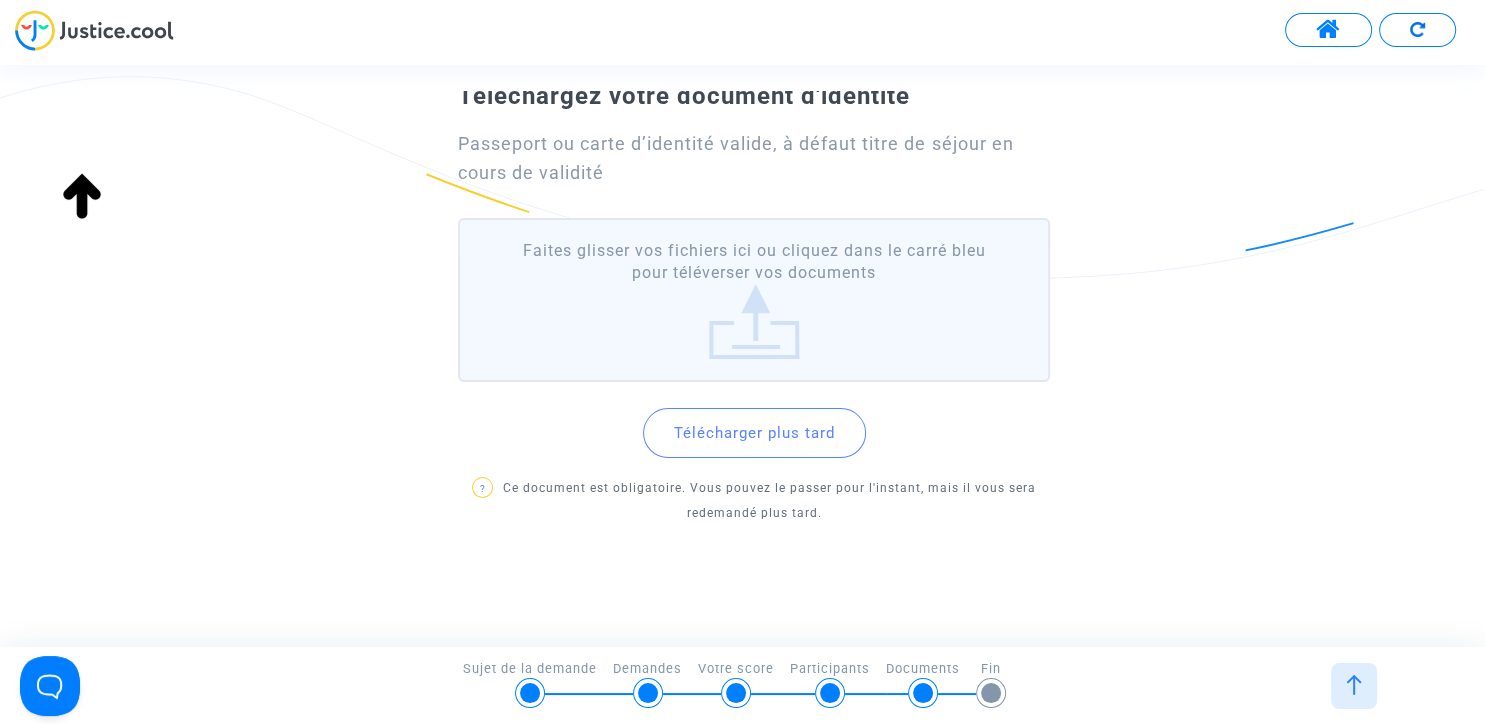 click at bounding box center (736, 693) 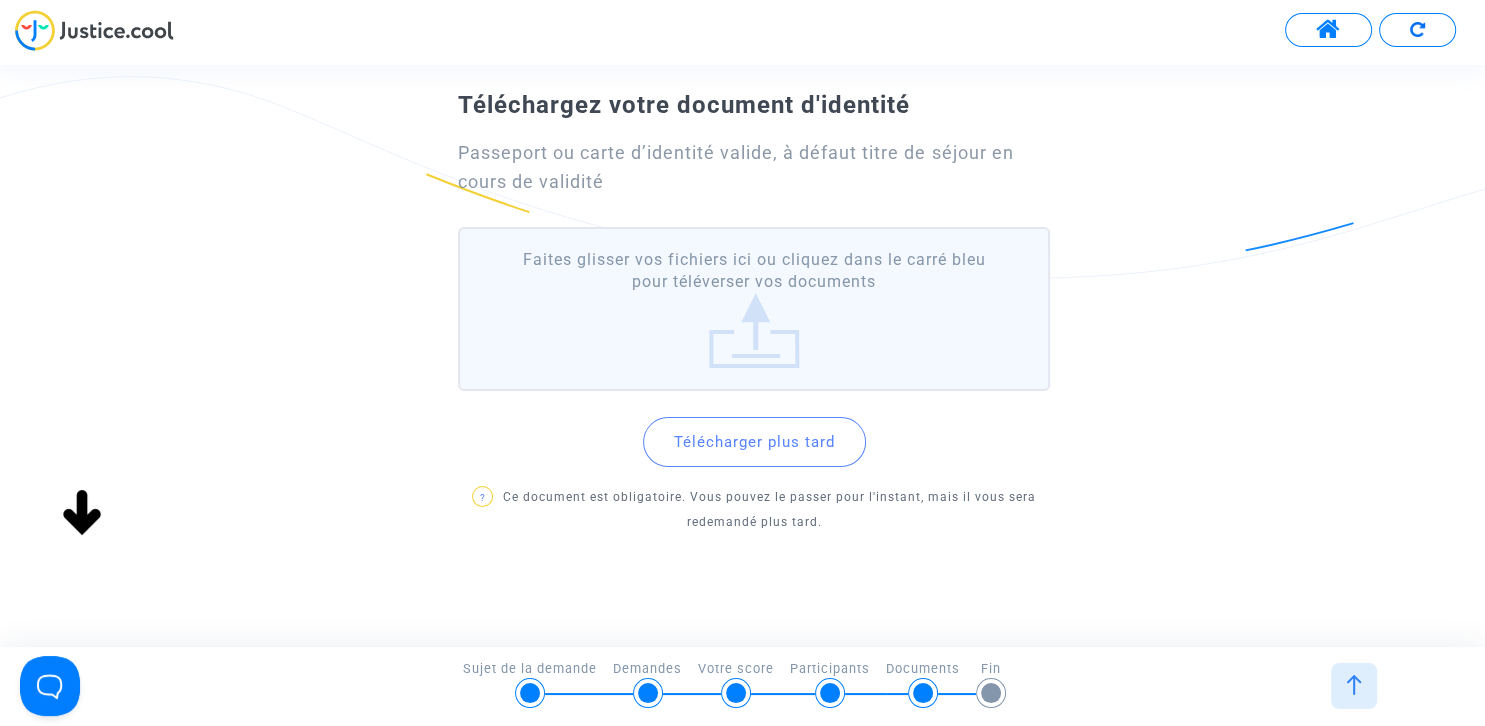 scroll, scrollTop: 126, scrollLeft: 0, axis: vertical 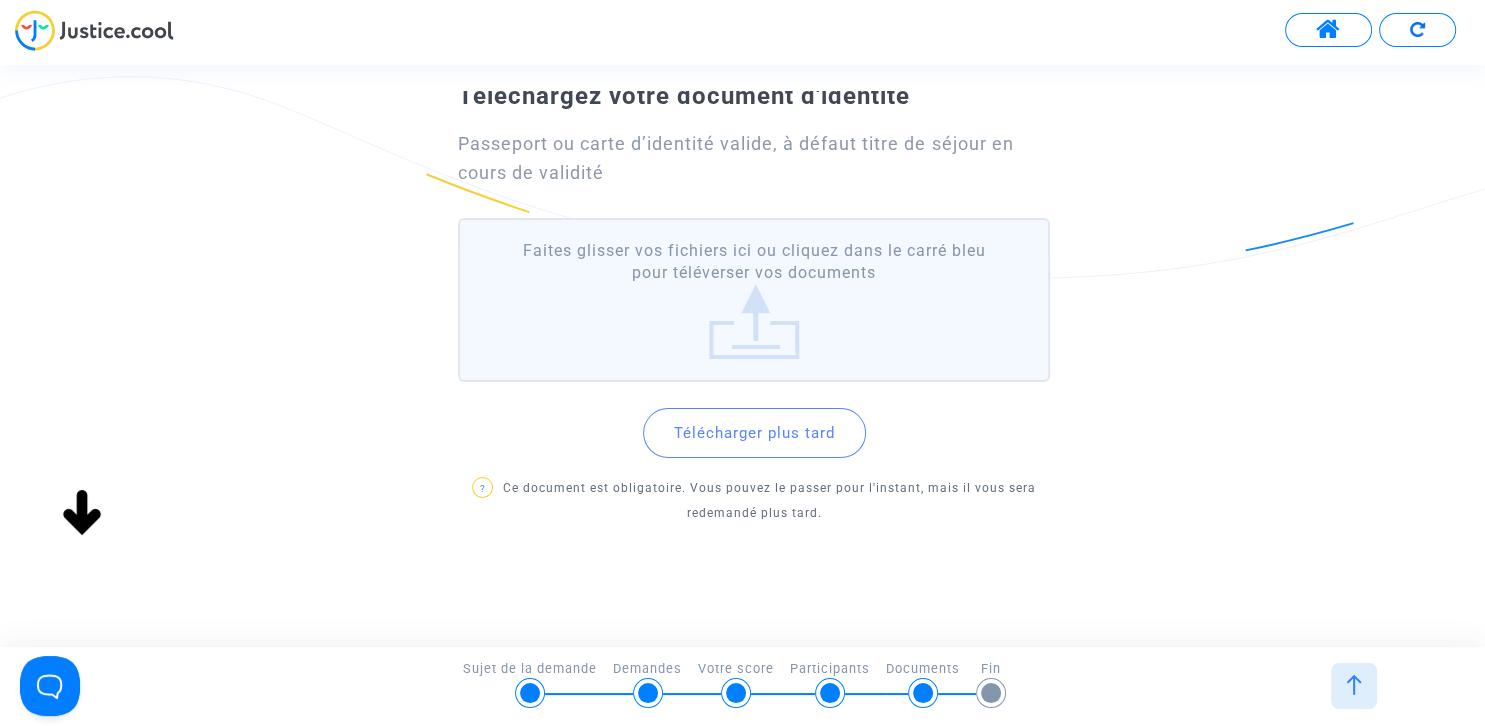 click on "Télécharger plus tard" 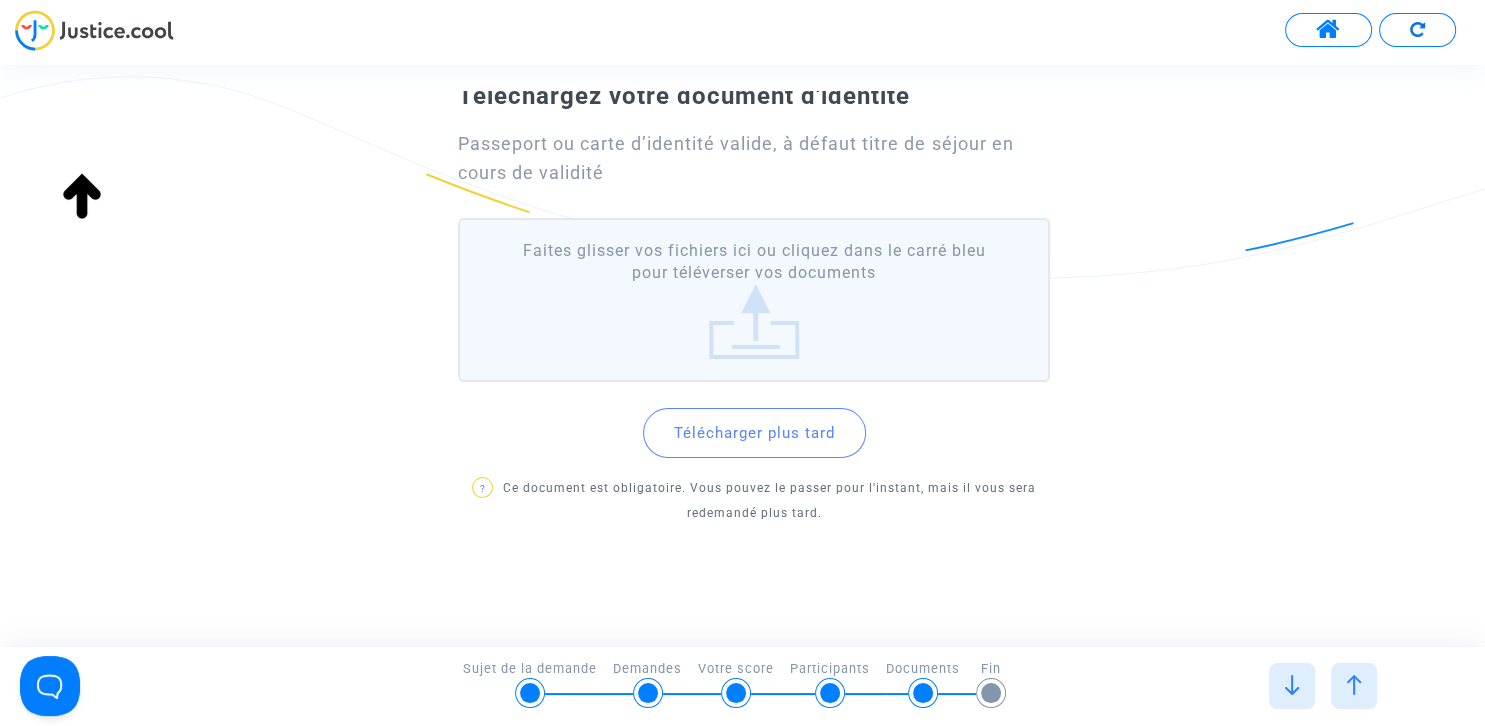 click on "Télécharger plus tard" 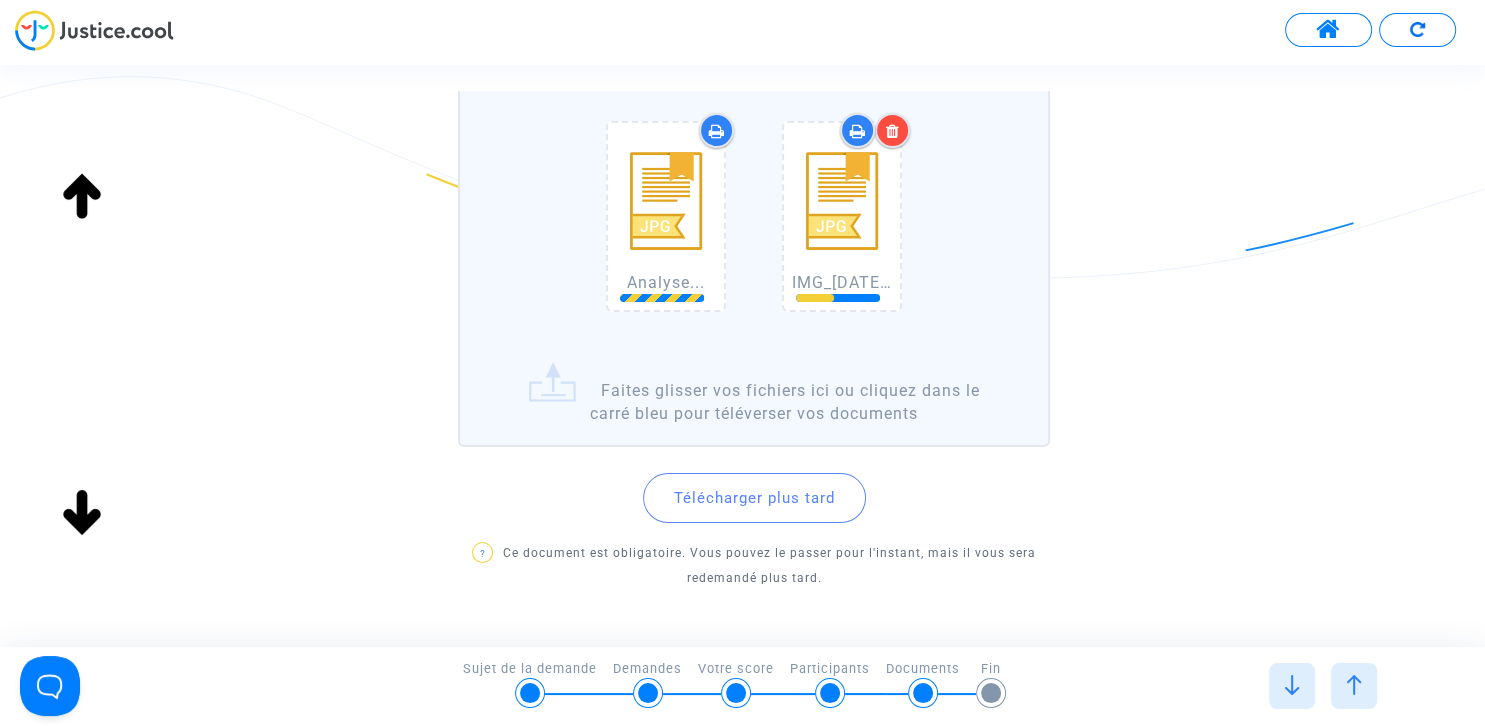 scroll, scrollTop: 337, scrollLeft: 0, axis: vertical 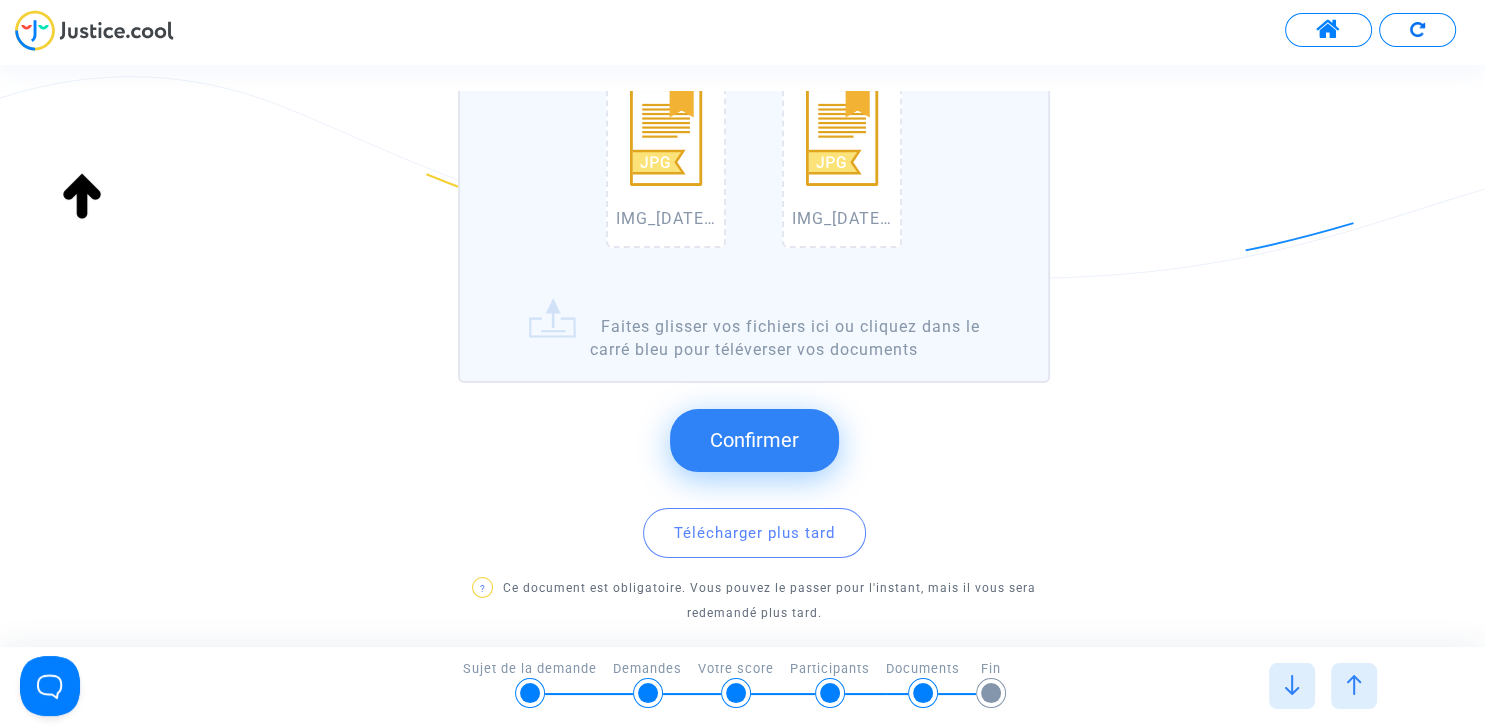 click on "Confirmer" 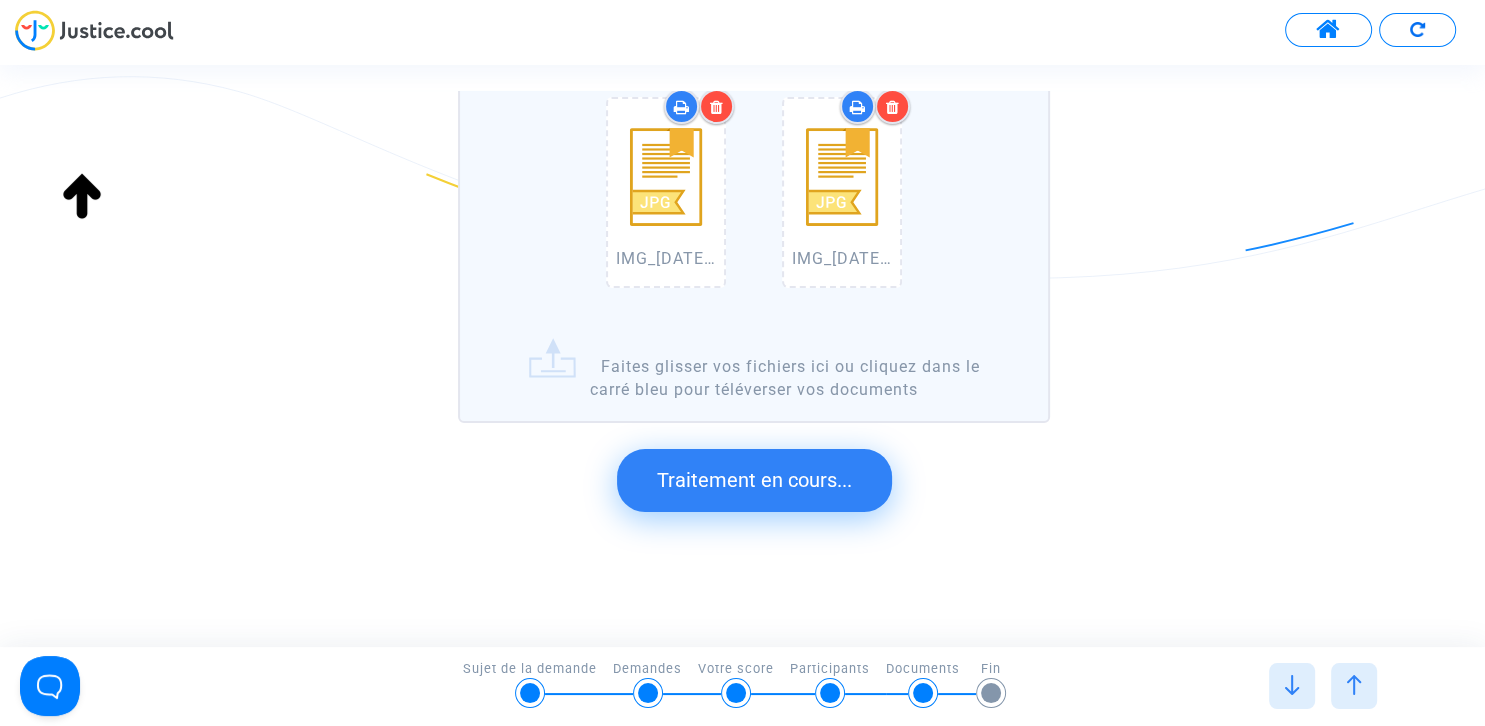 scroll, scrollTop: 0, scrollLeft: 0, axis: both 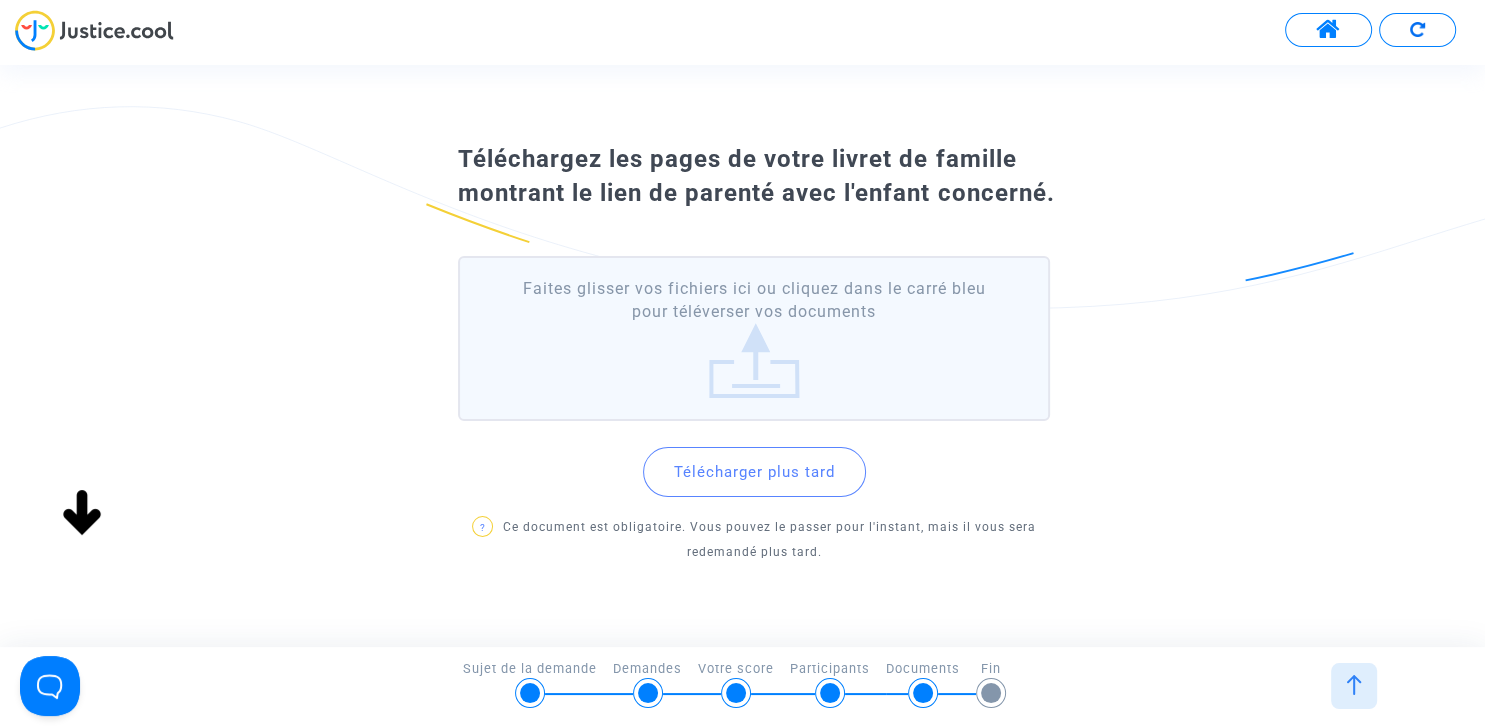 click on "Faites glisser vos fichiers ici ou cliquez dans le carré bleu pour téléverser vos documents" 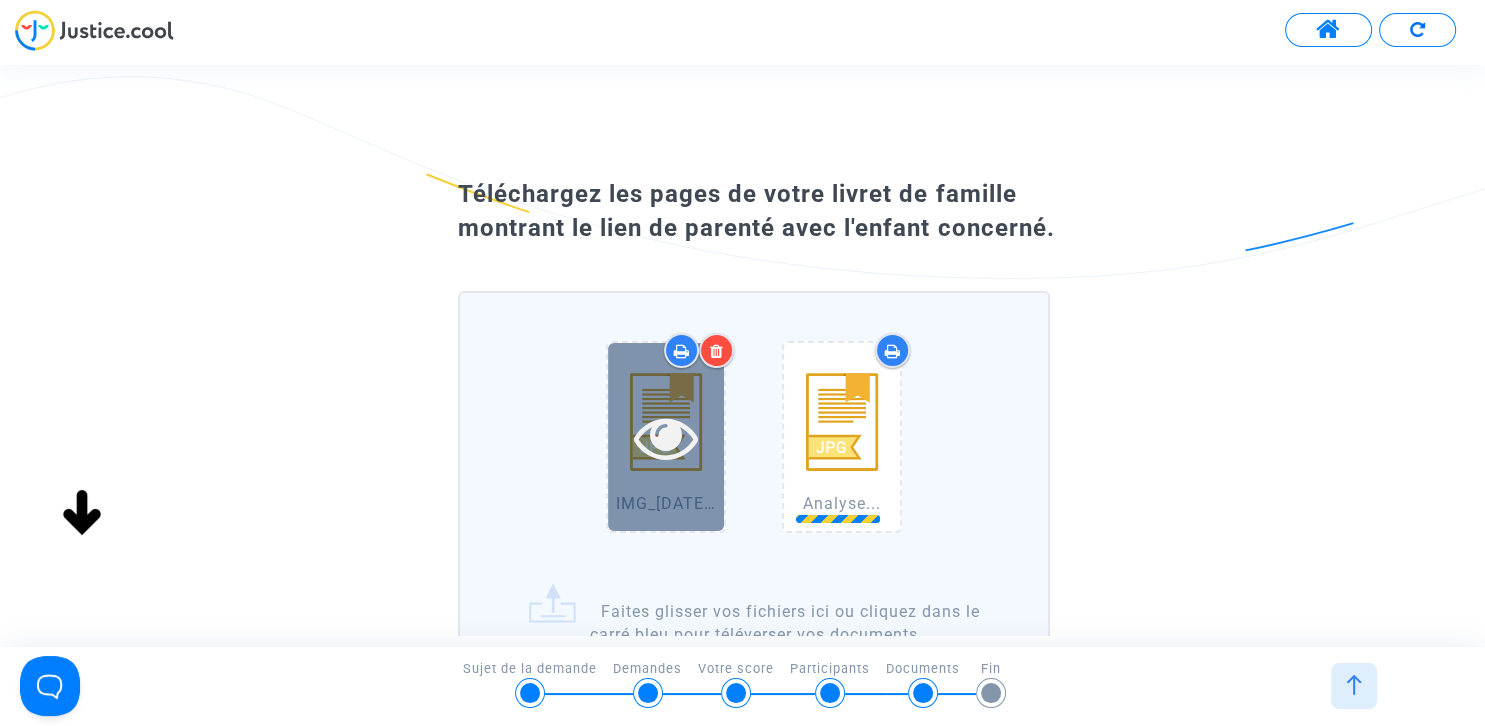 click at bounding box center (666, 437) 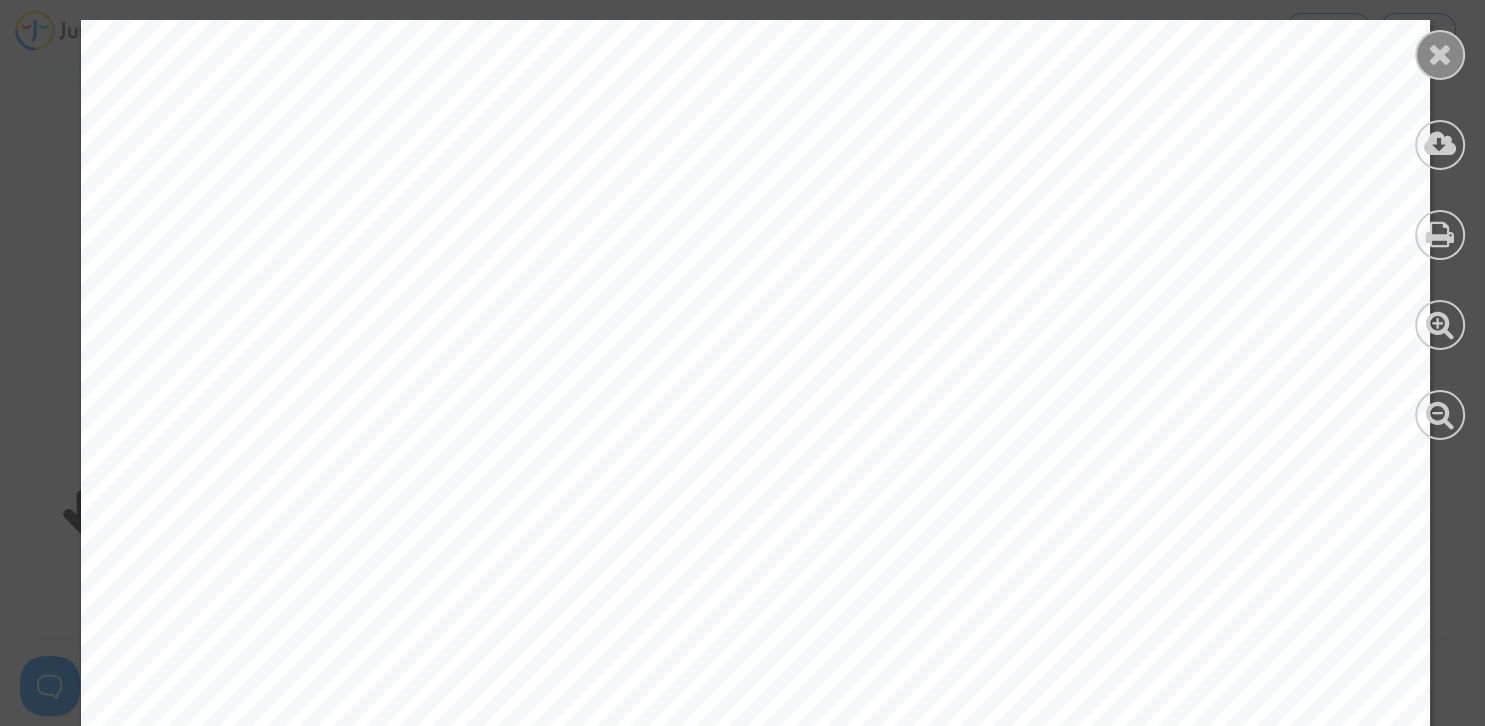 click at bounding box center (1440, 54) 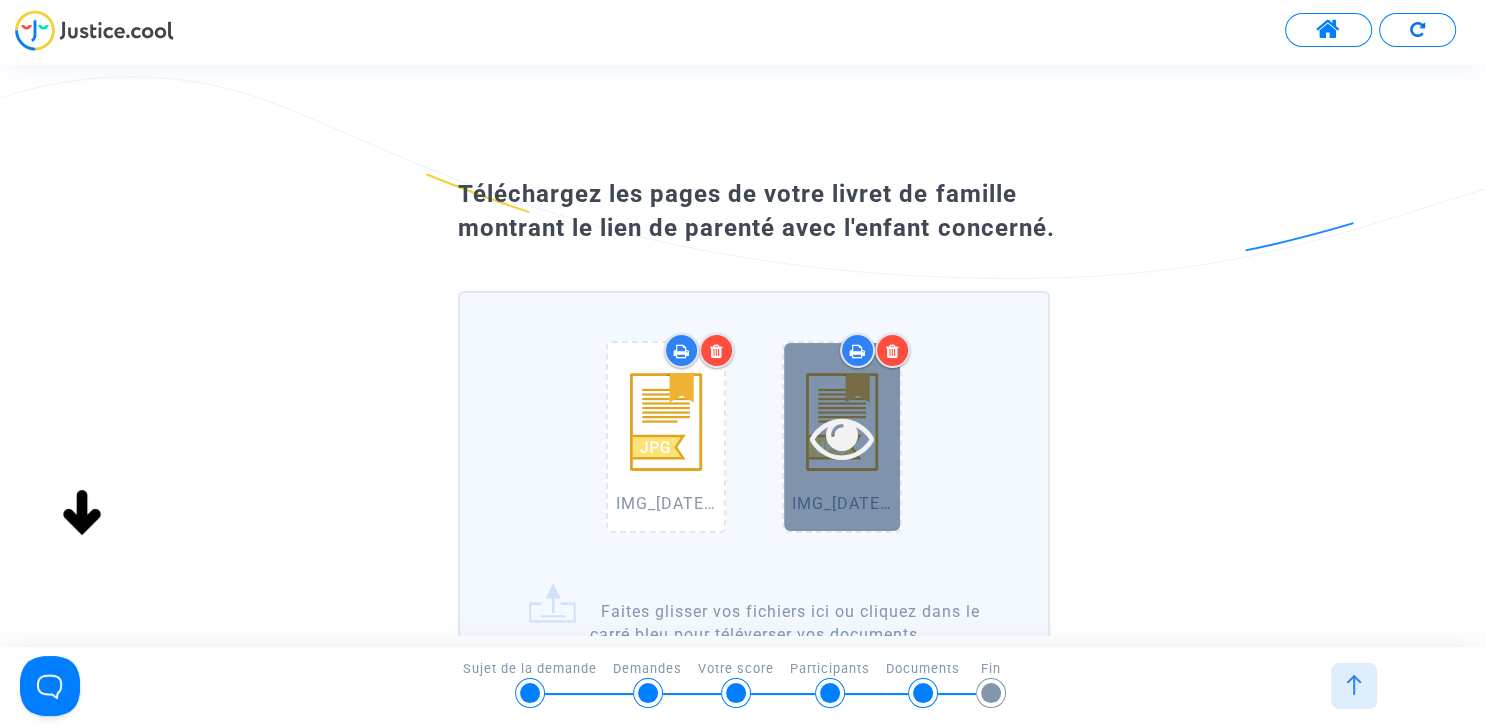 click at bounding box center (842, 437) 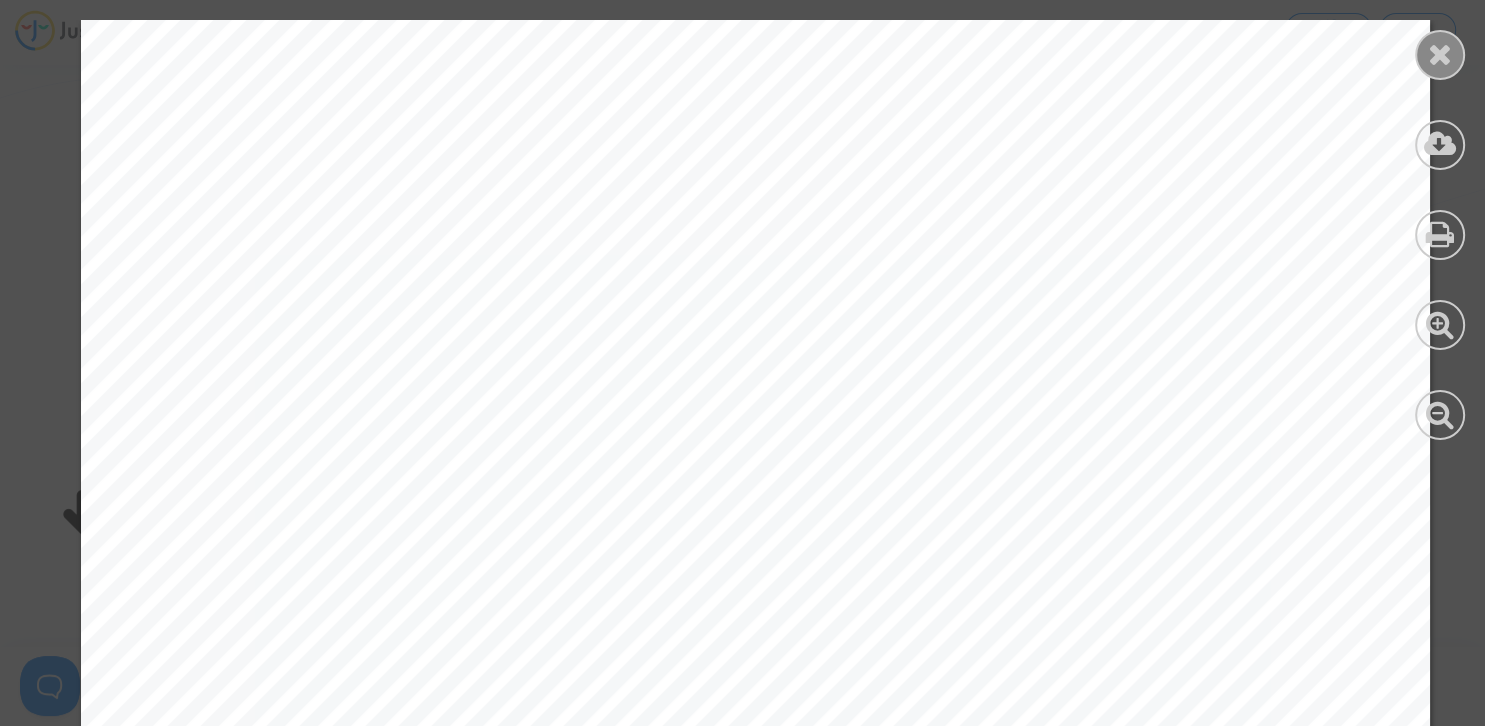 click at bounding box center (1440, 54) 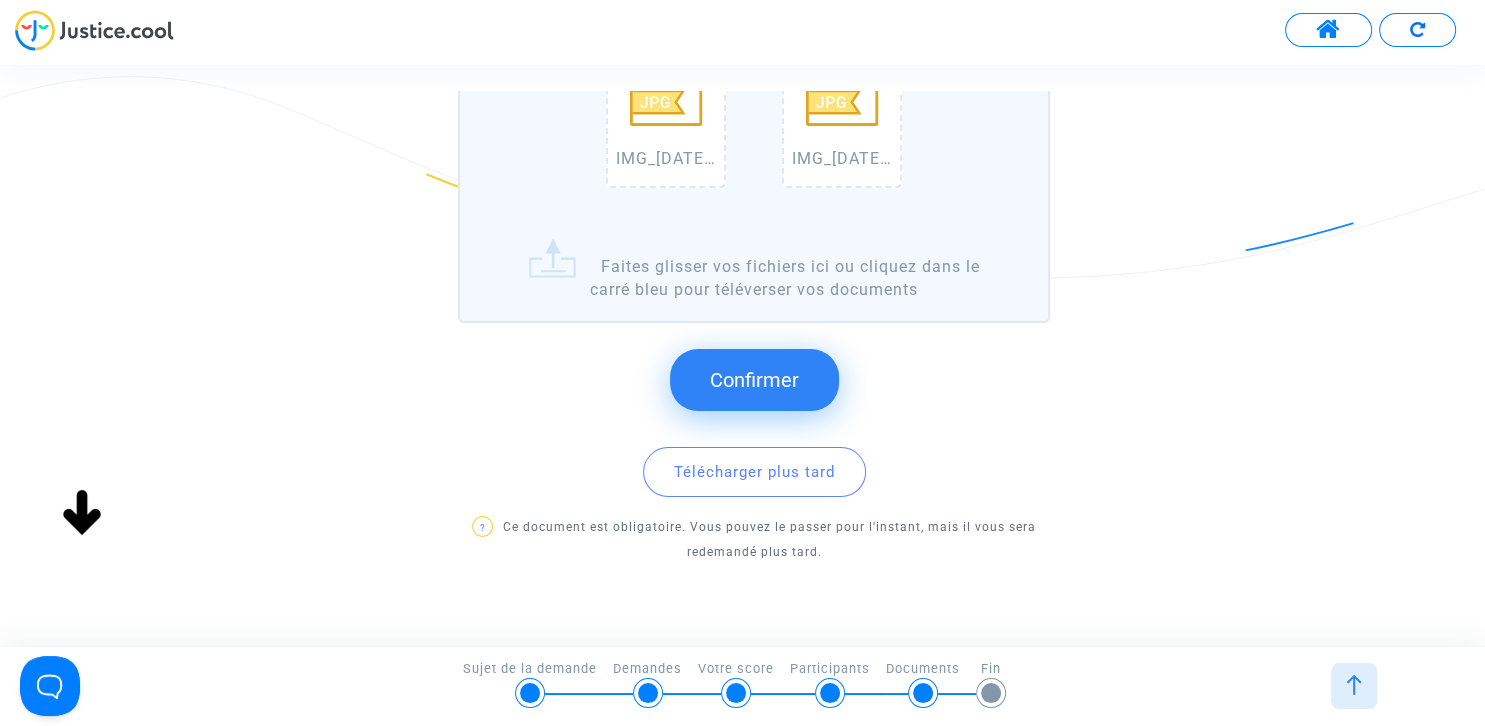 click on "Confirmer" 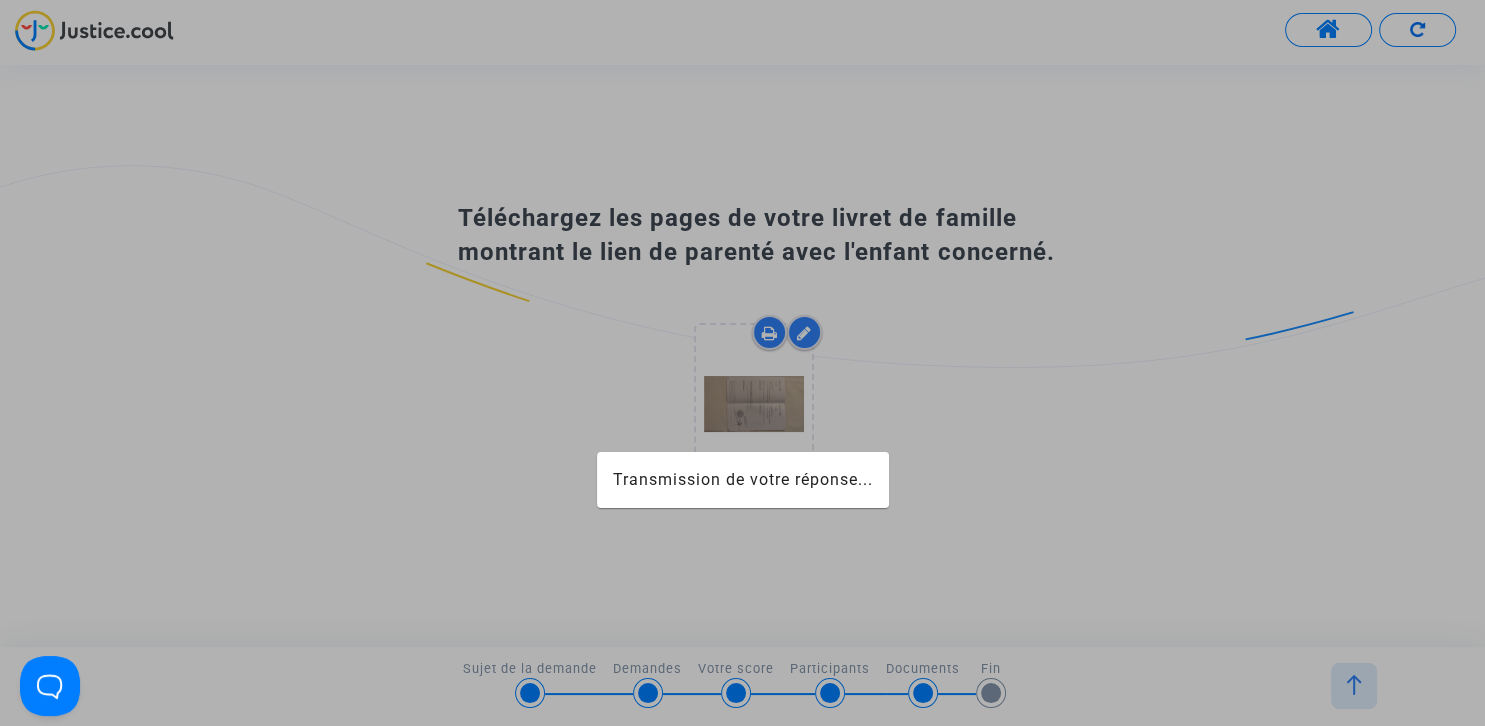 scroll, scrollTop: 0, scrollLeft: 0, axis: both 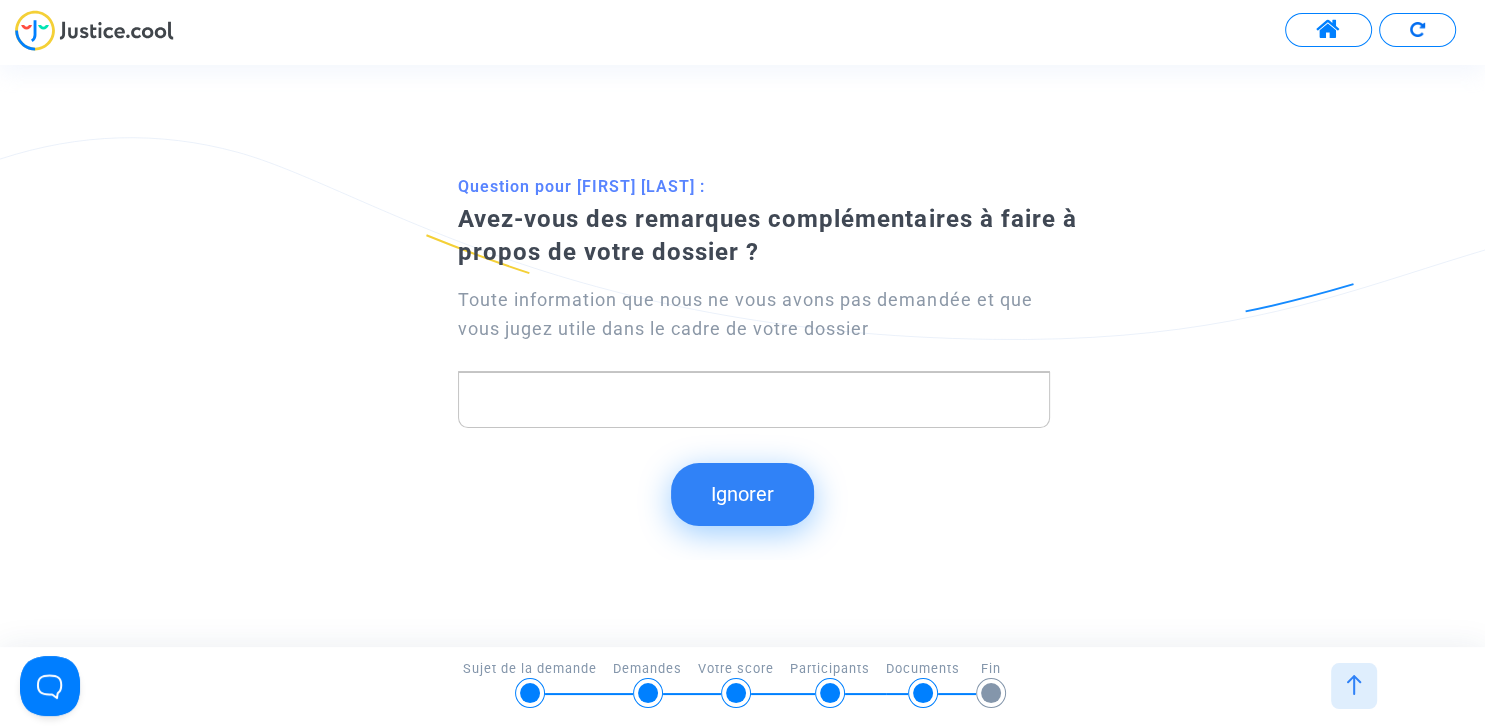 click 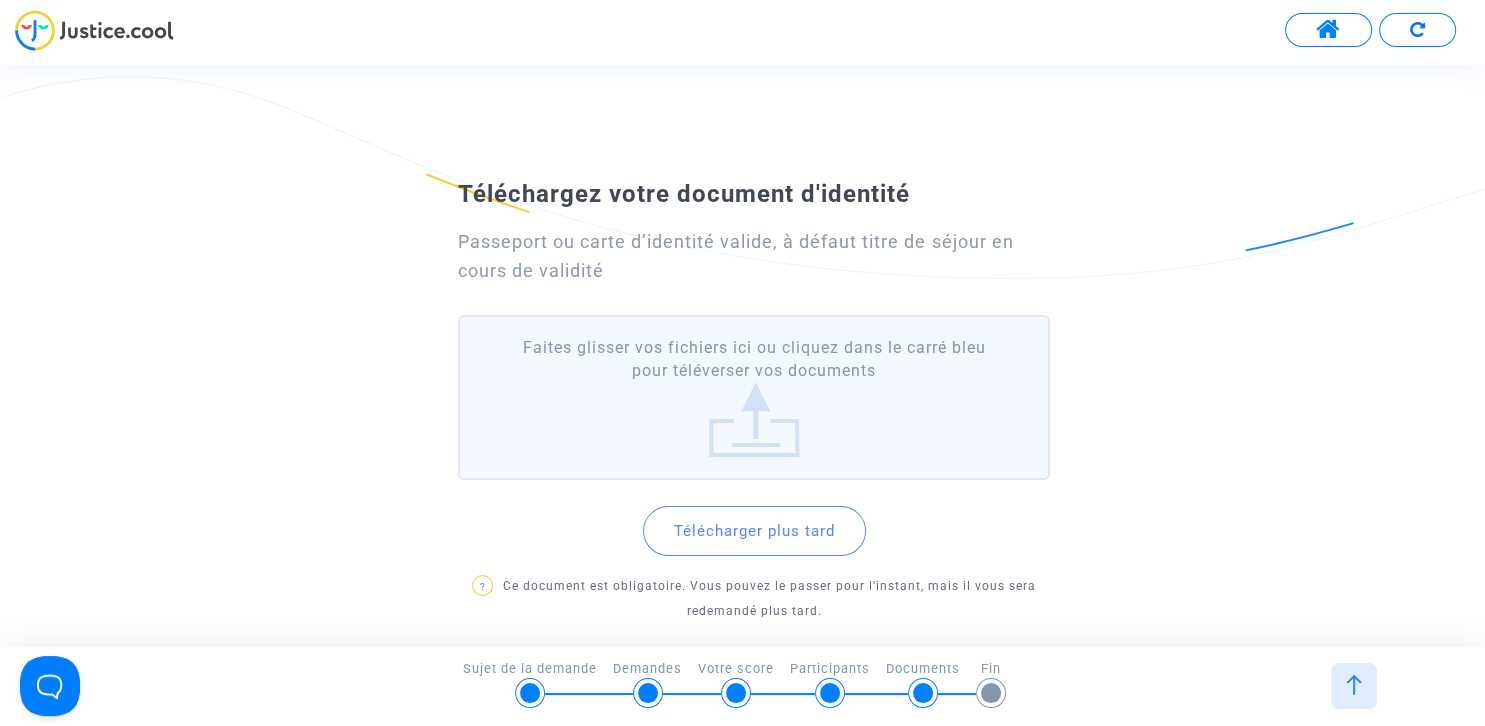 scroll, scrollTop: 98, scrollLeft: 0, axis: vertical 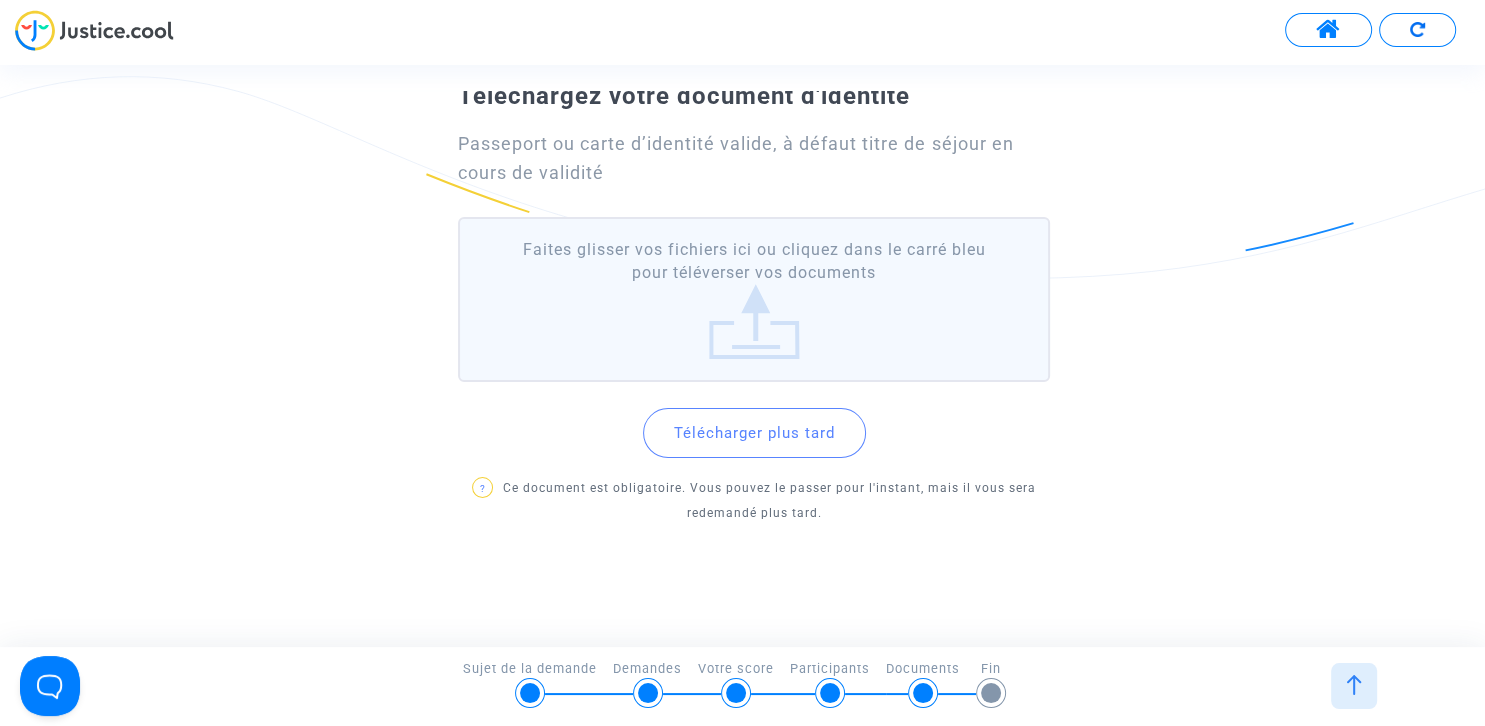 click on "Faites glisser vos fichiers ici ou cliquez dans le carré bleu pour téléverser vos documents" 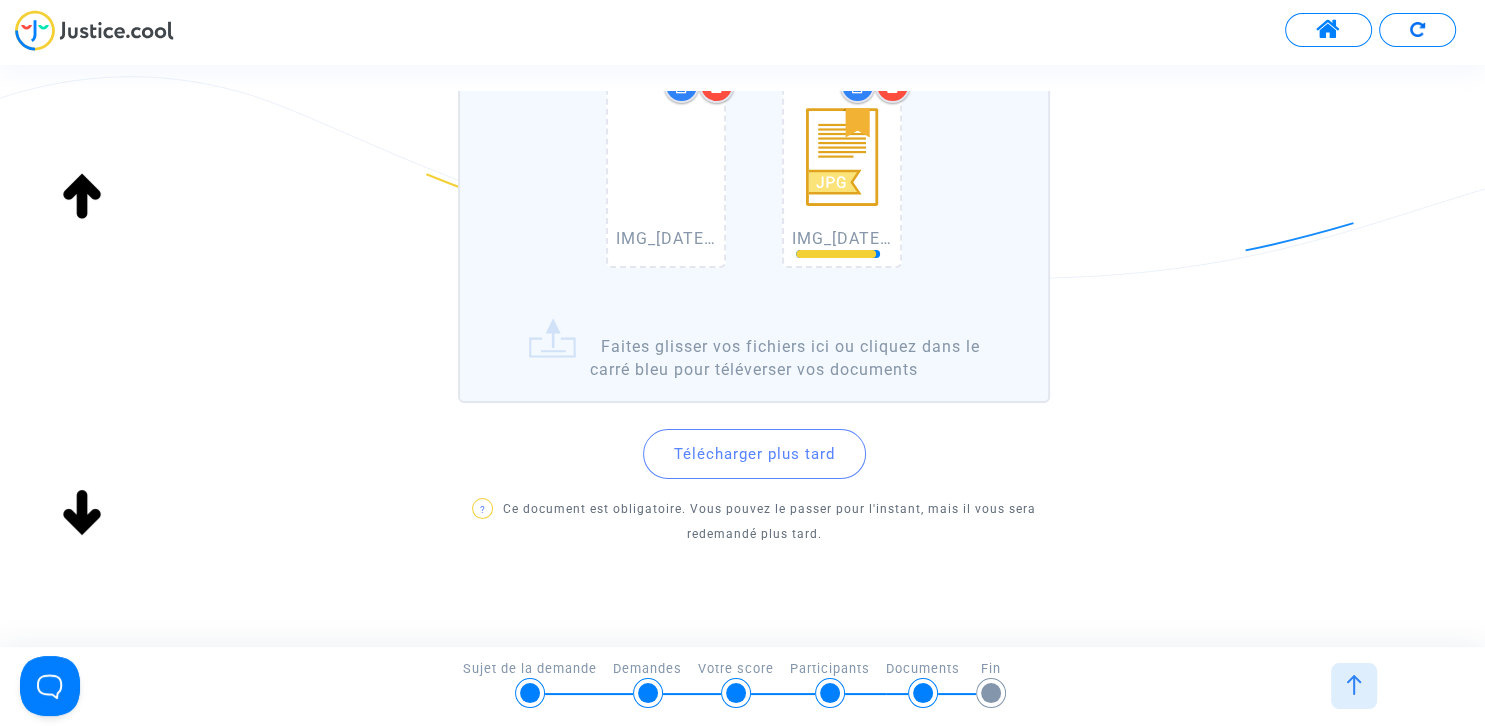 scroll, scrollTop: 309, scrollLeft: 0, axis: vertical 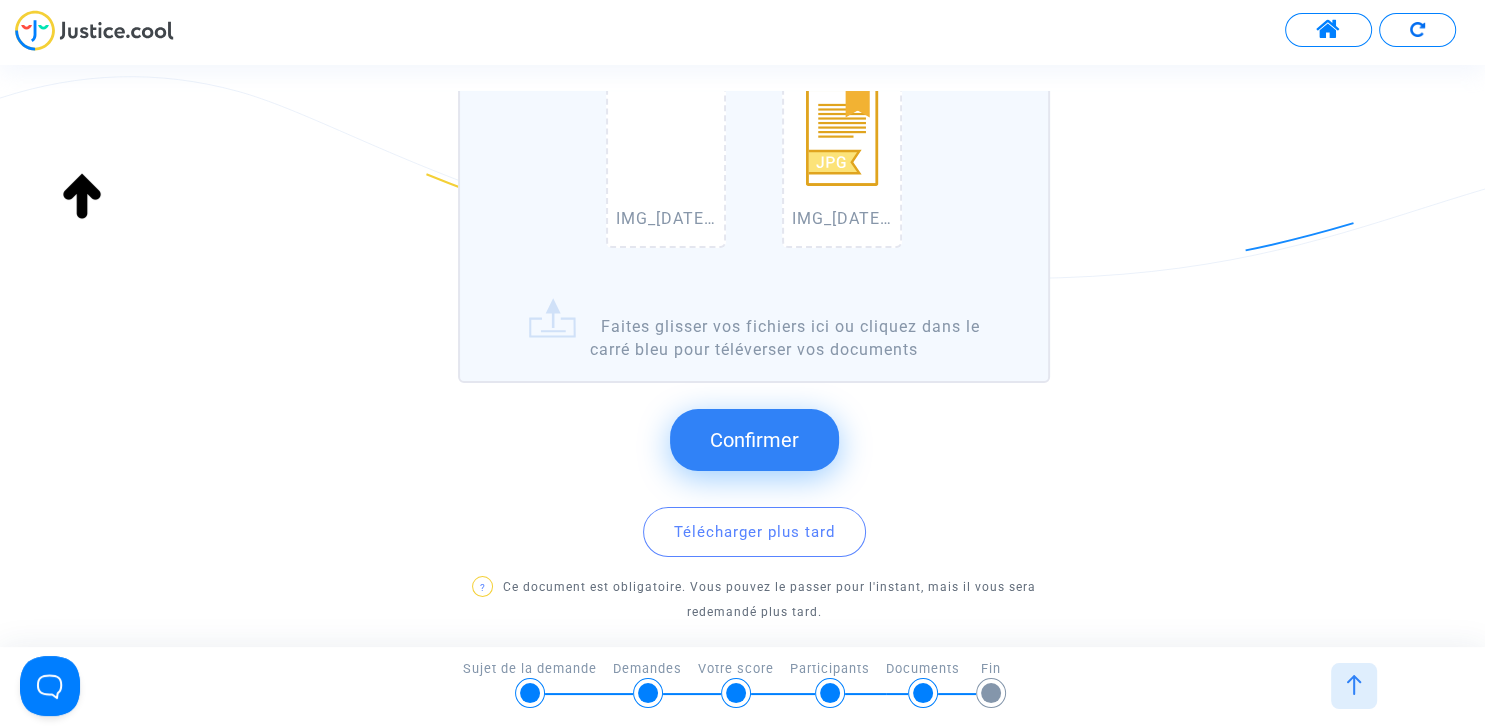 click on "Confirmer" 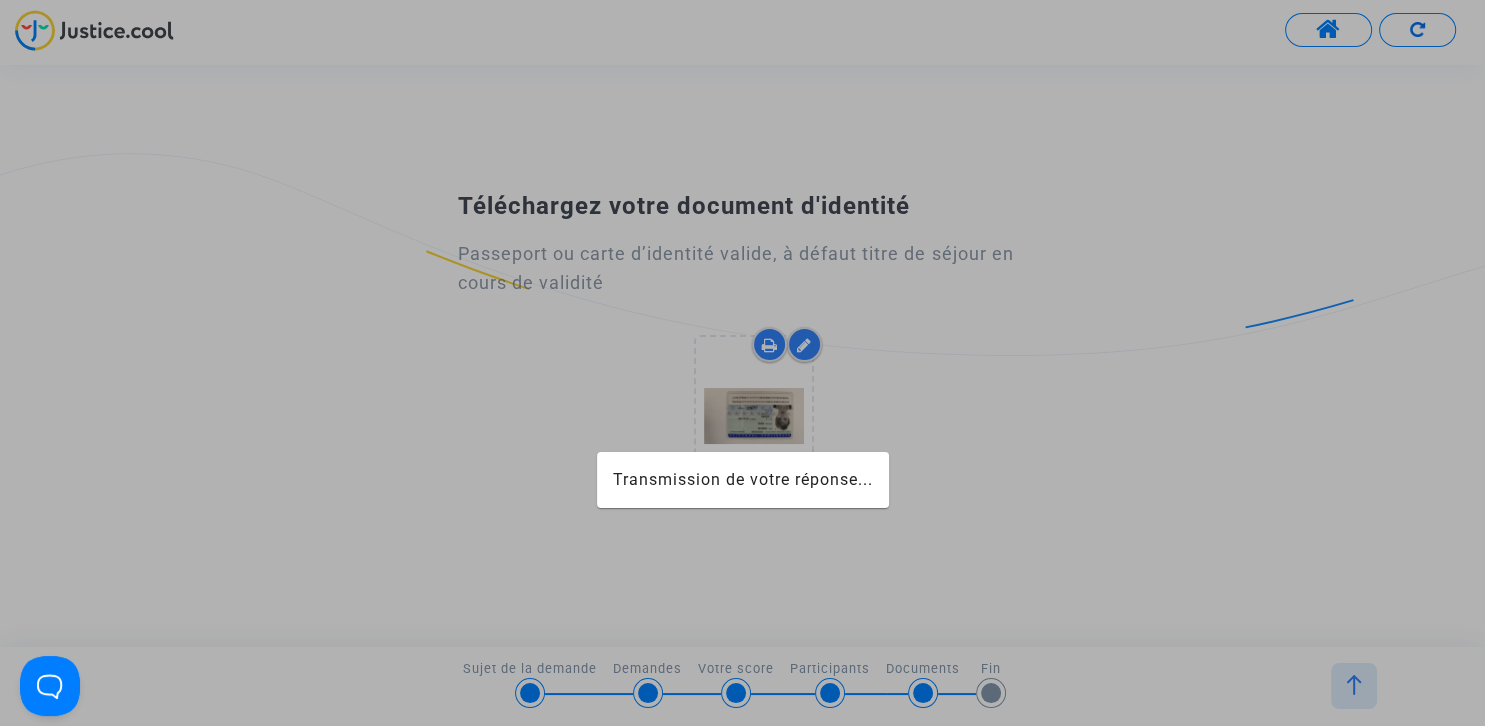 scroll, scrollTop: 0, scrollLeft: 0, axis: both 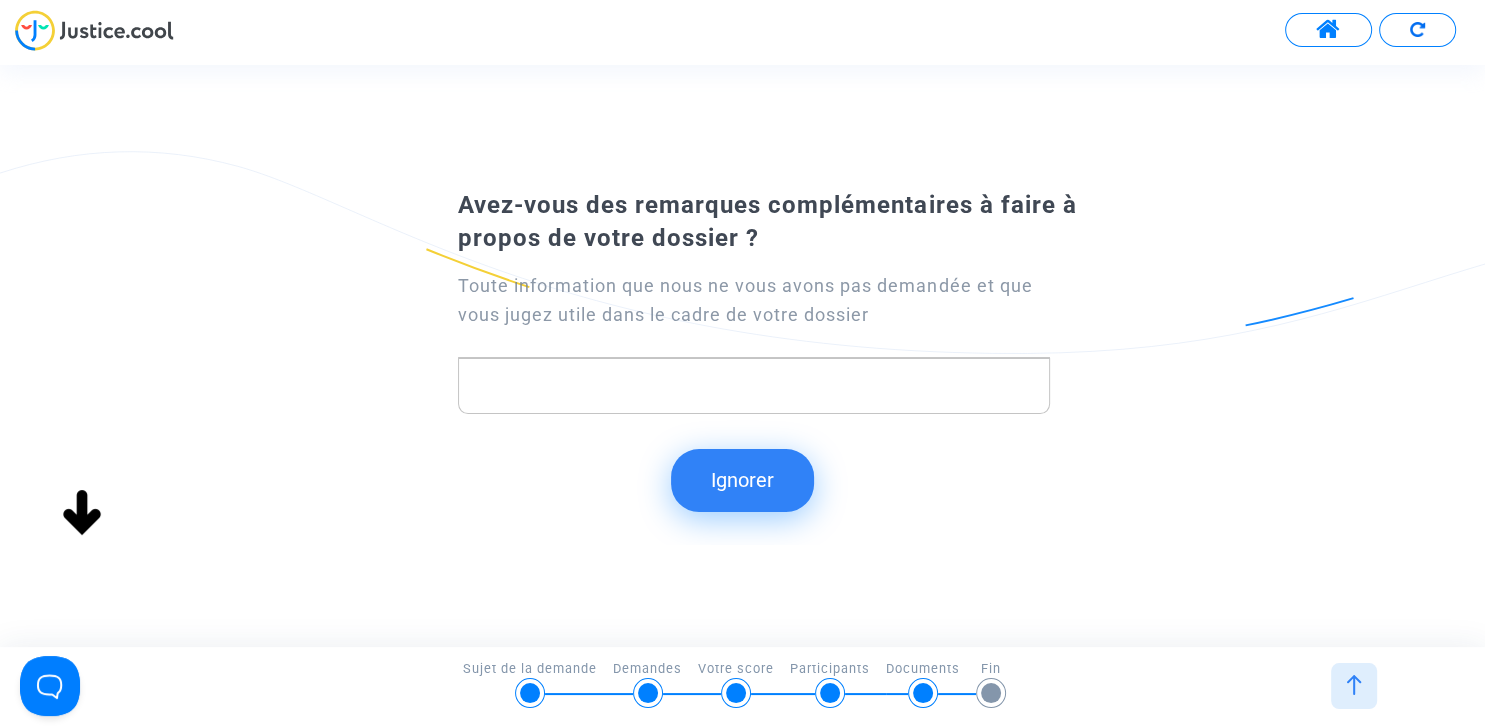 click on "Ignorer" 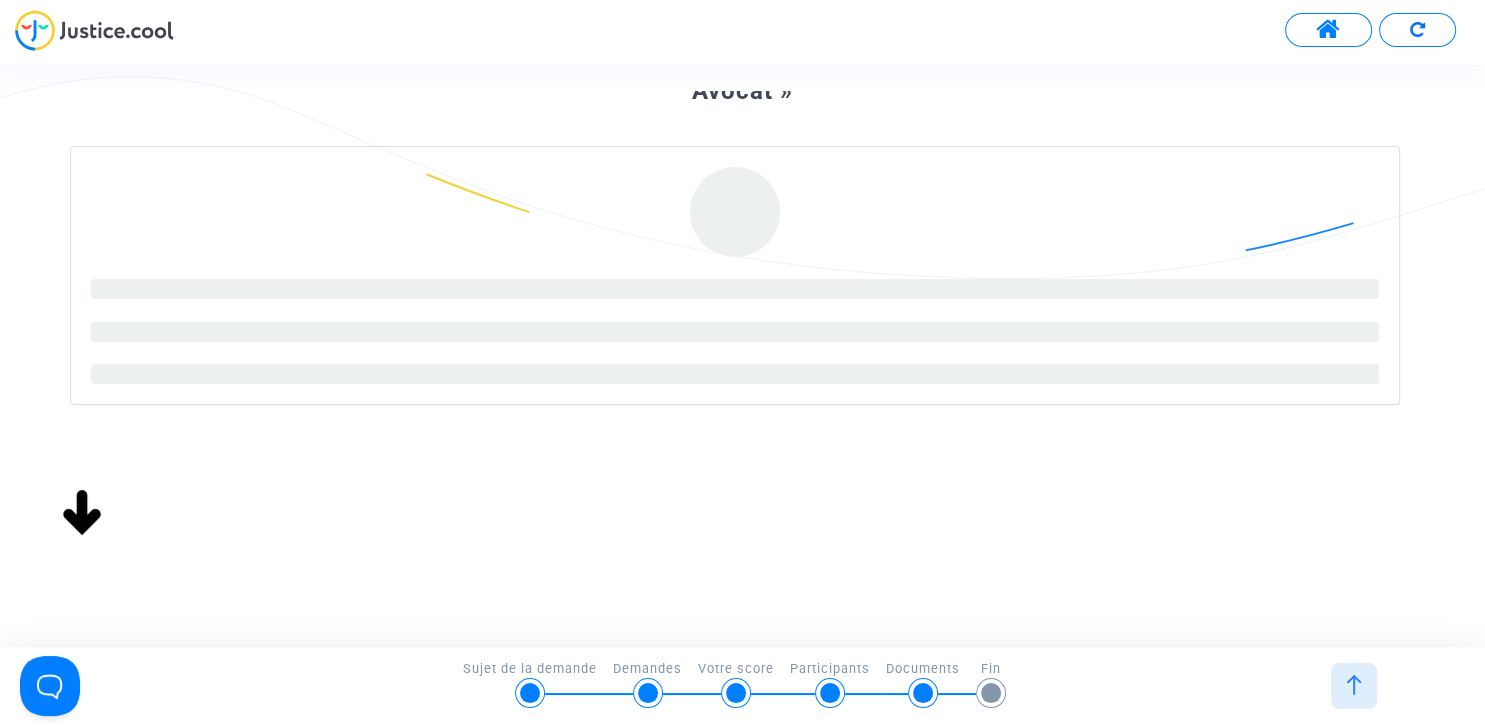 scroll, scrollTop: 230, scrollLeft: 0, axis: vertical 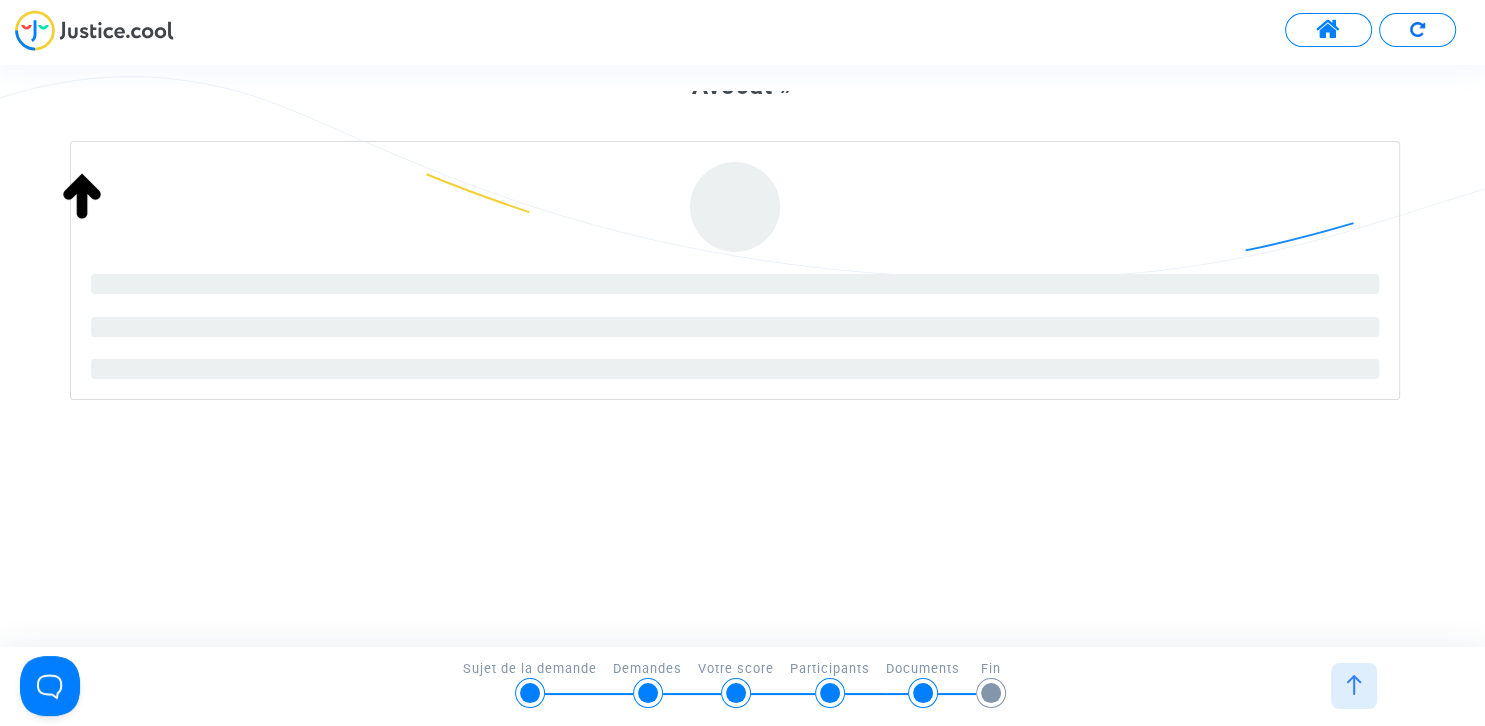 click on "Signature du document  « Convention d'honoraires Pitcher Avocat »" 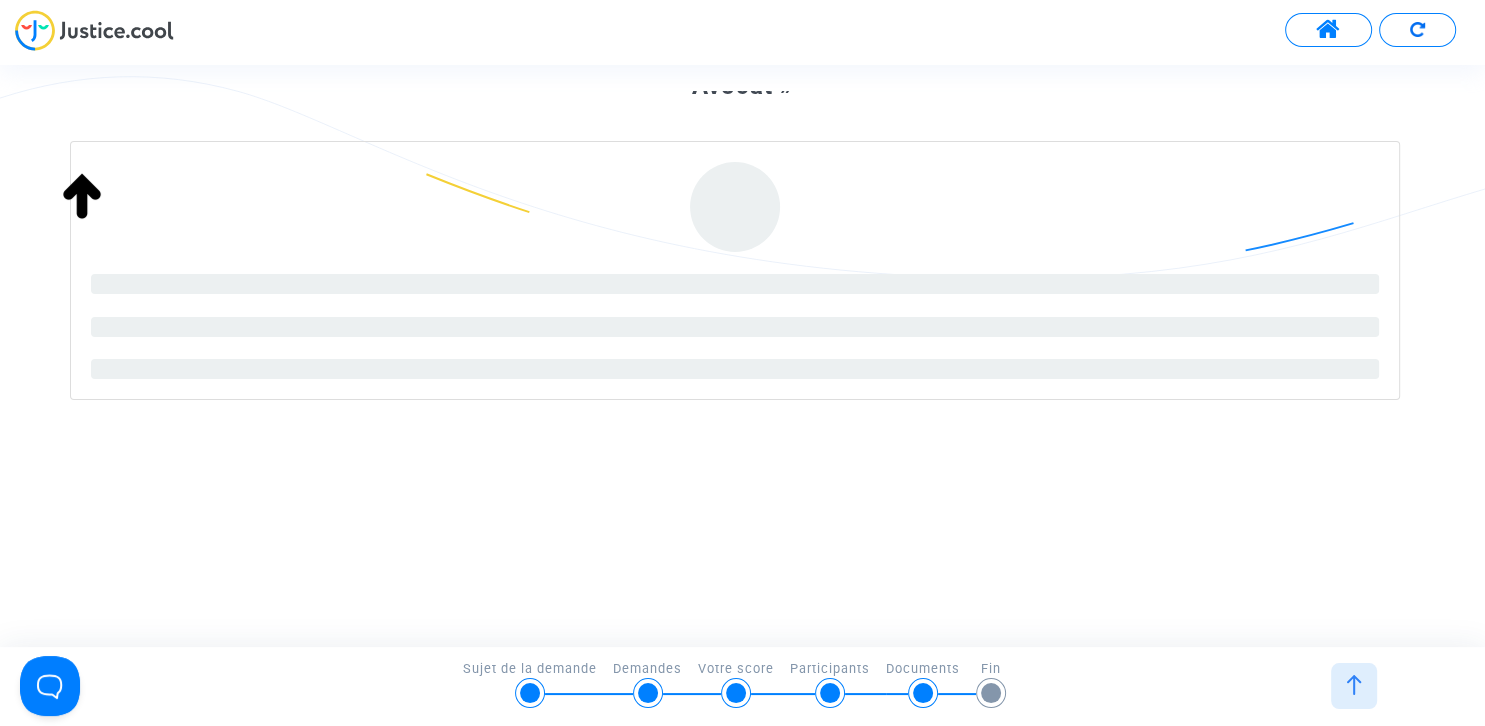 scroll, scrollTop: 282, scrollLeft: 0, axis: vertical 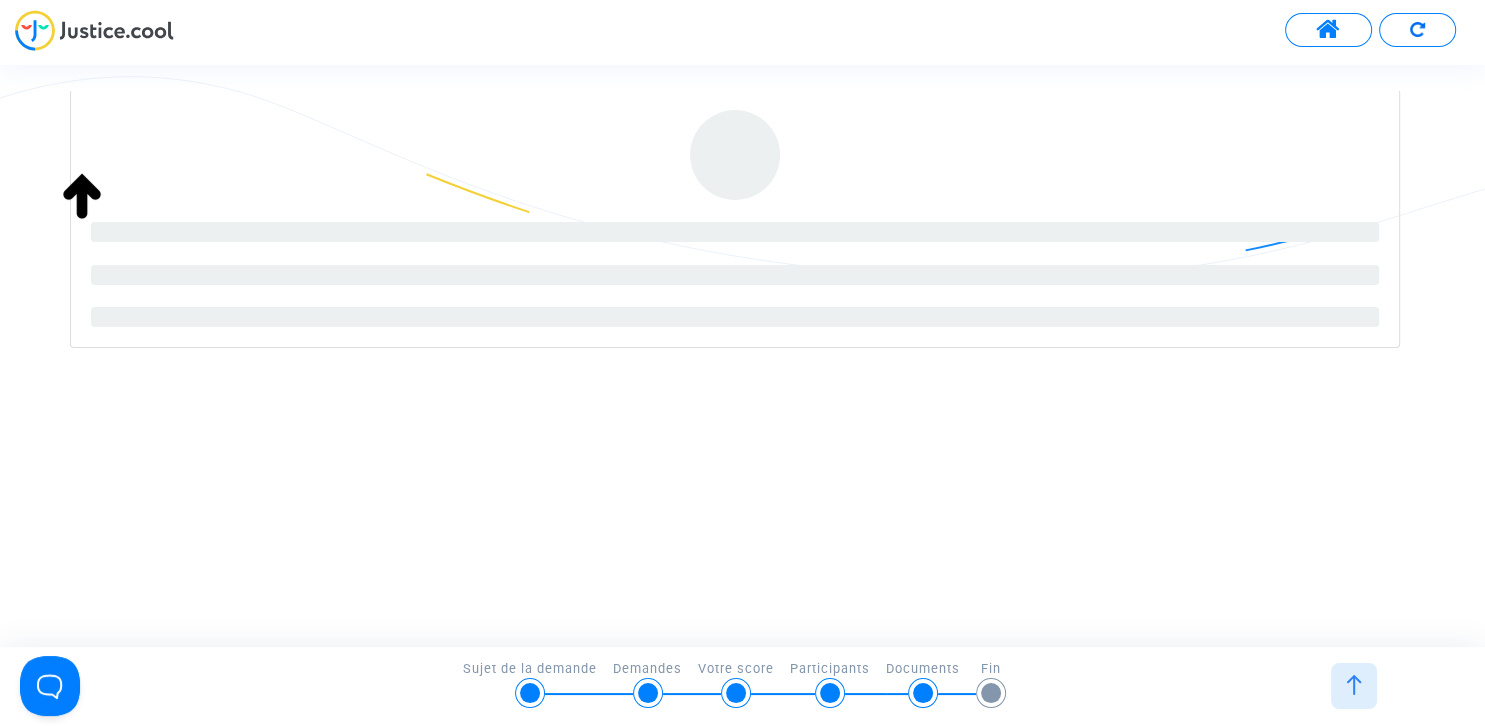 click at bounding box center (1354, 686) 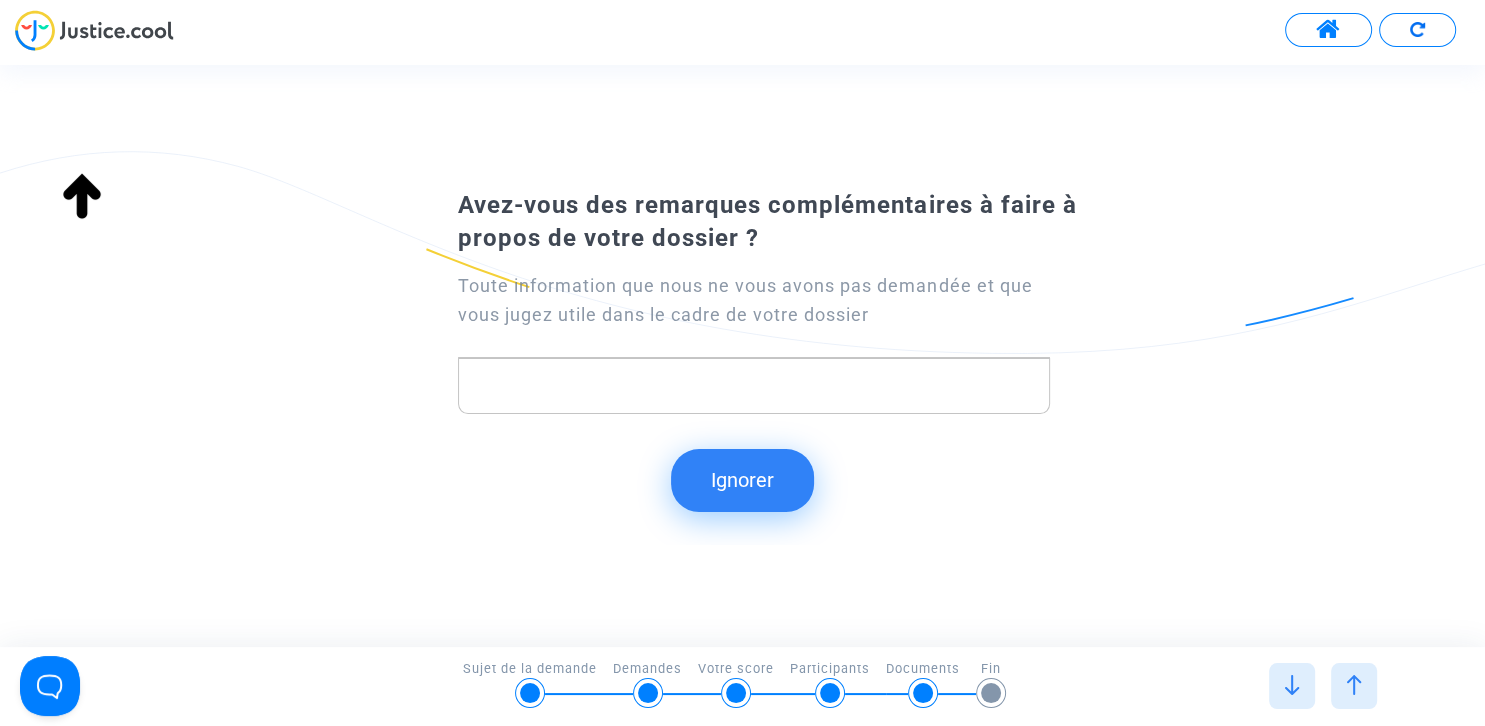click at bounding box center (1354, 686) 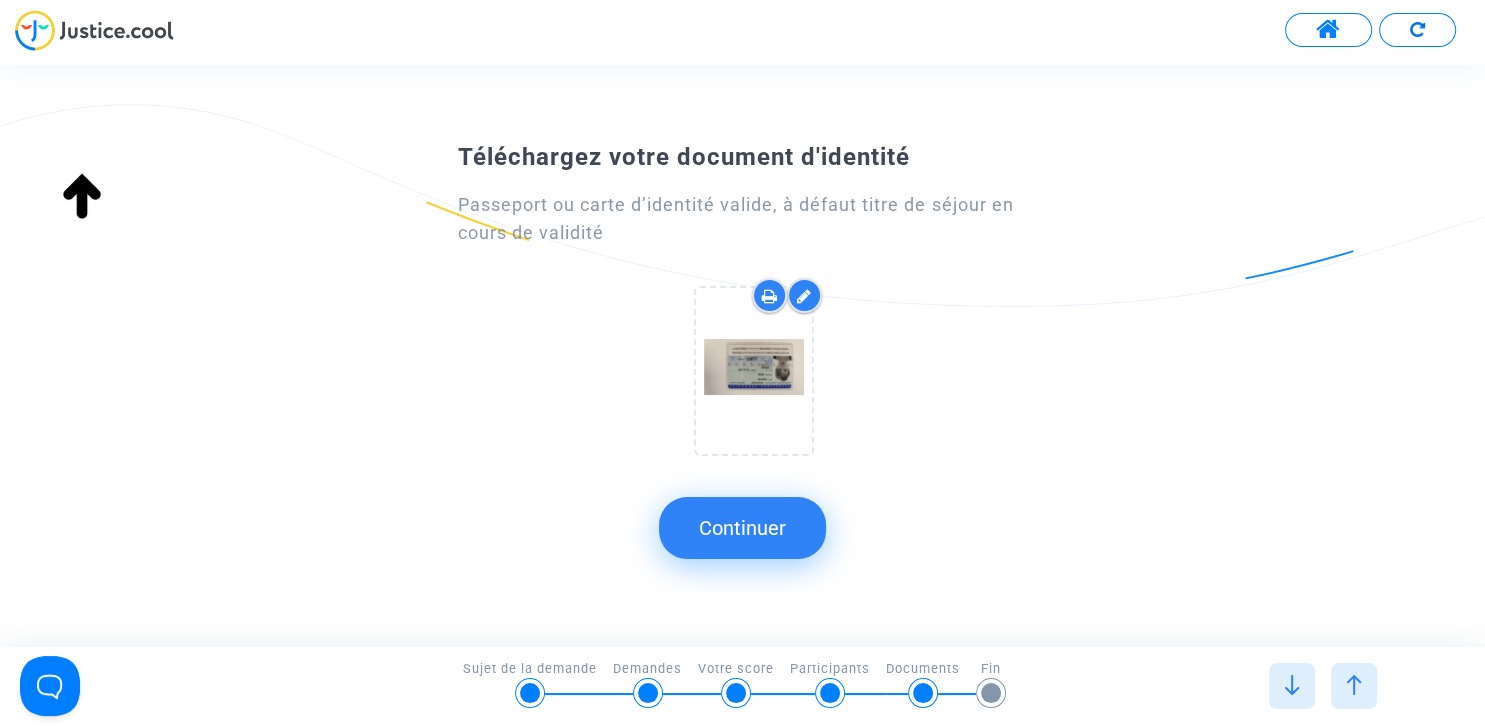click at bounding box center (1354, 685) 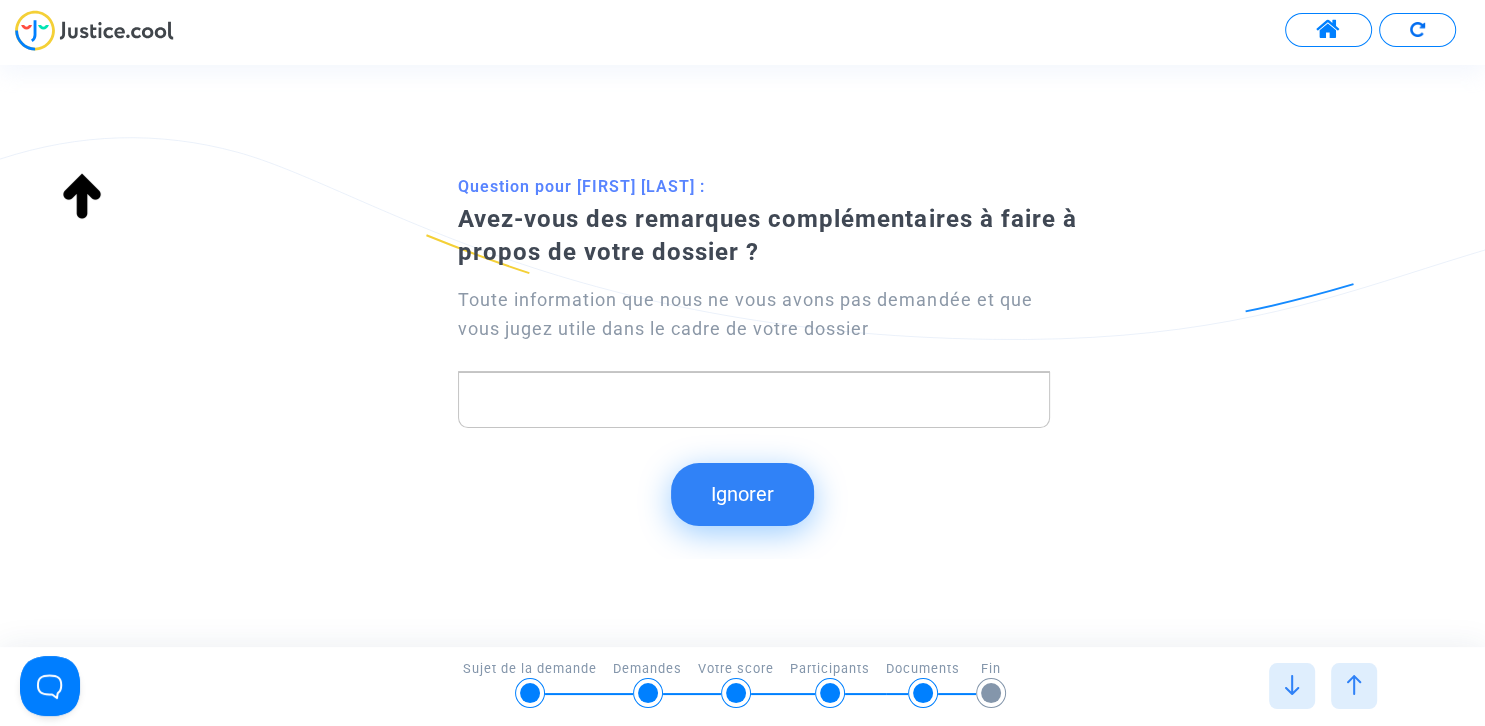 click at bounding box center (1354, 685) 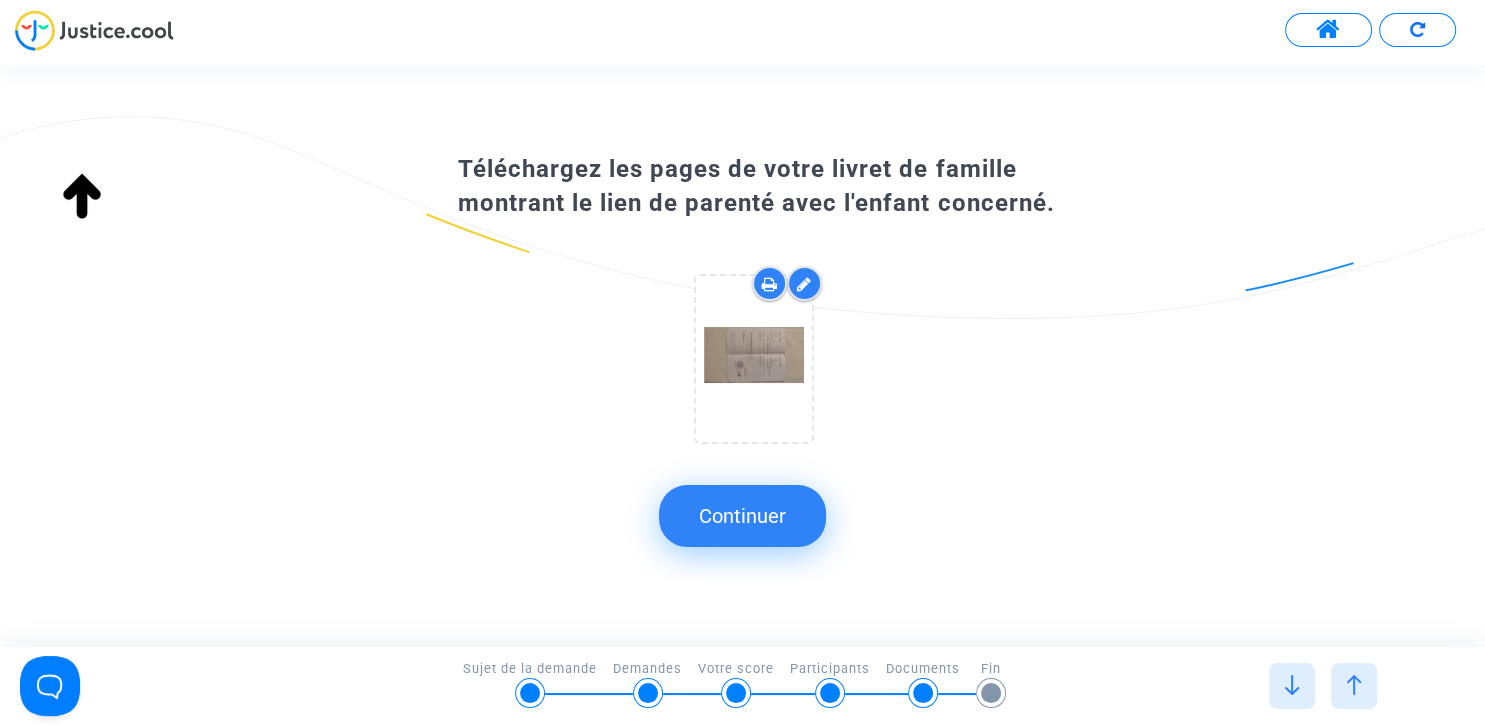 click at bounding box center (1354, 686) 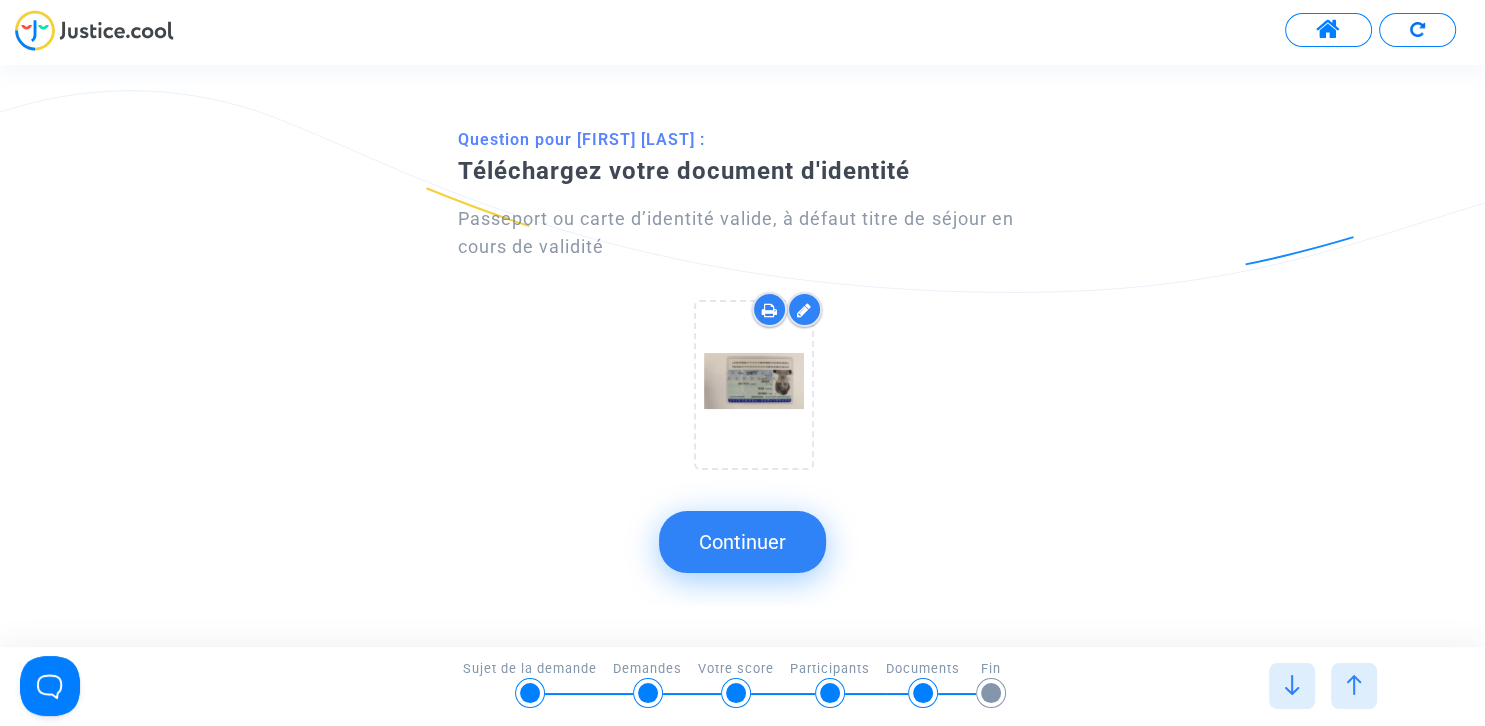 click on "Question pour [FIRST] [LAST]  :  Téléchargez votre document d'identité  Passeport ou carte d’identité valide, à défaut titre de séjour en cours de validité" 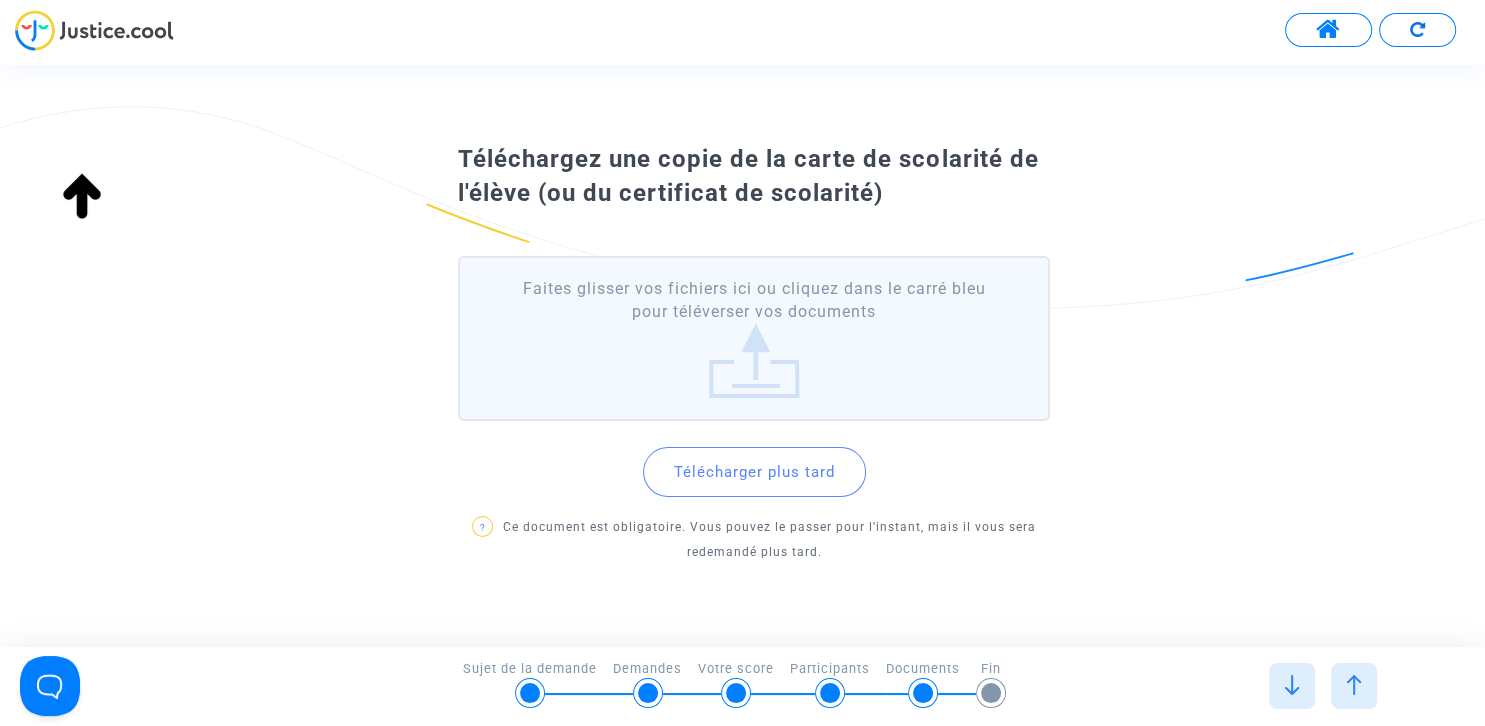 click at bounding box center [1354, 685] 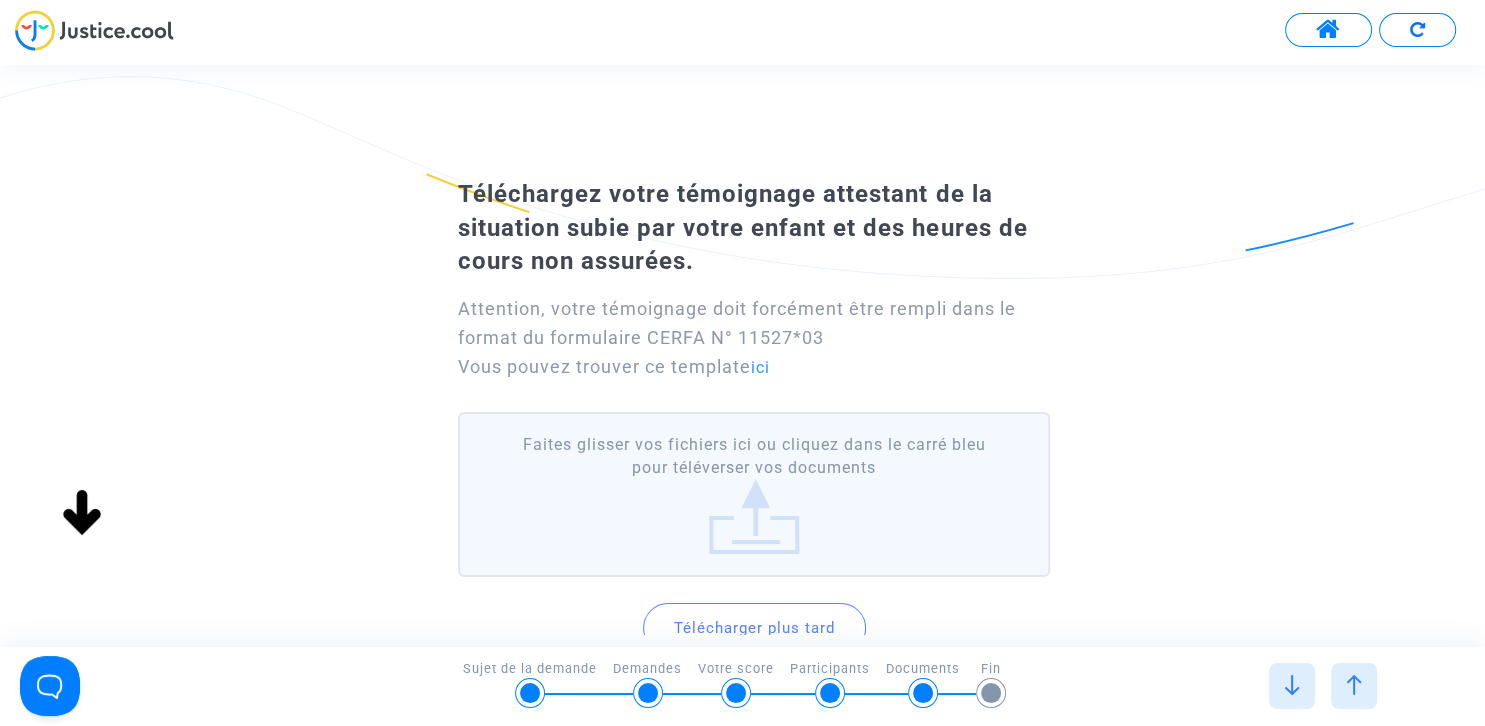 click at bounding box center [1354, 685] 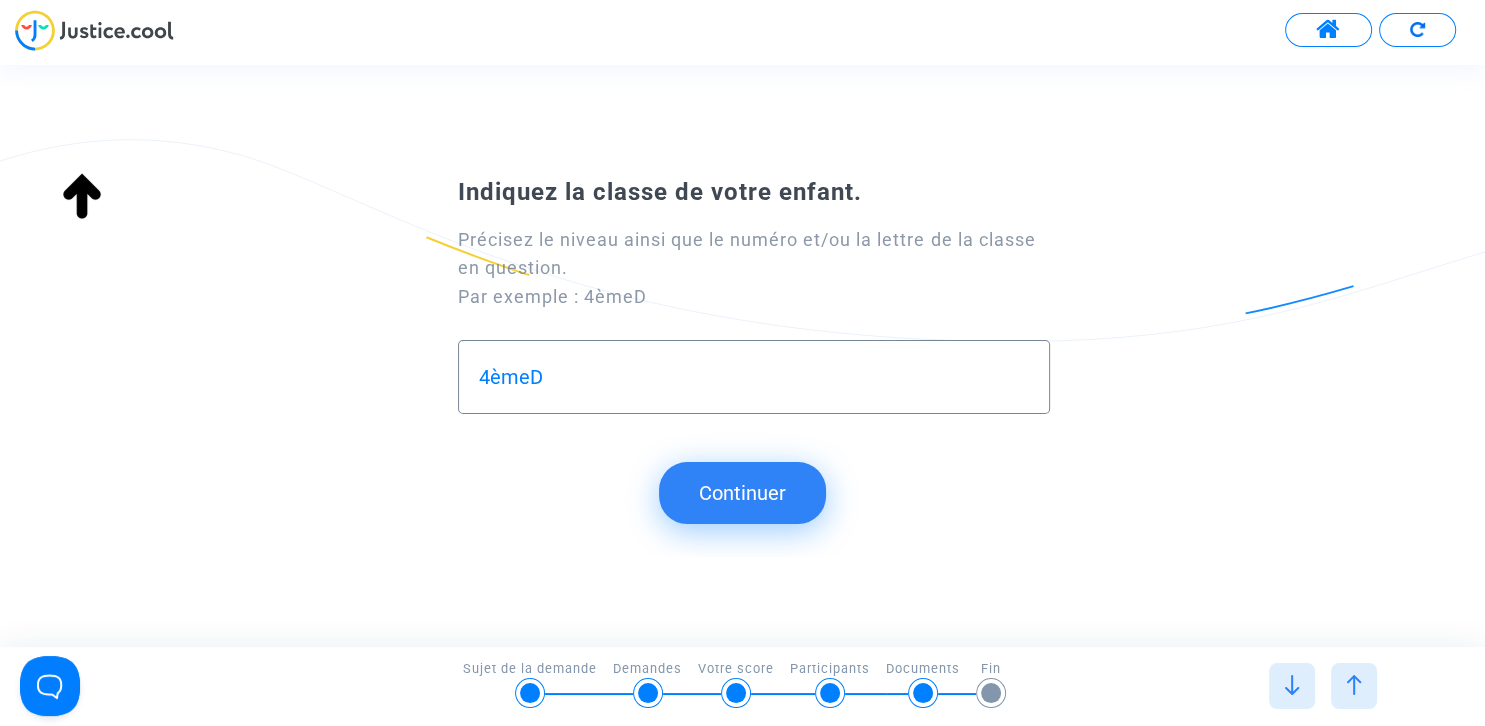 click at bounding box center [1354, 685] 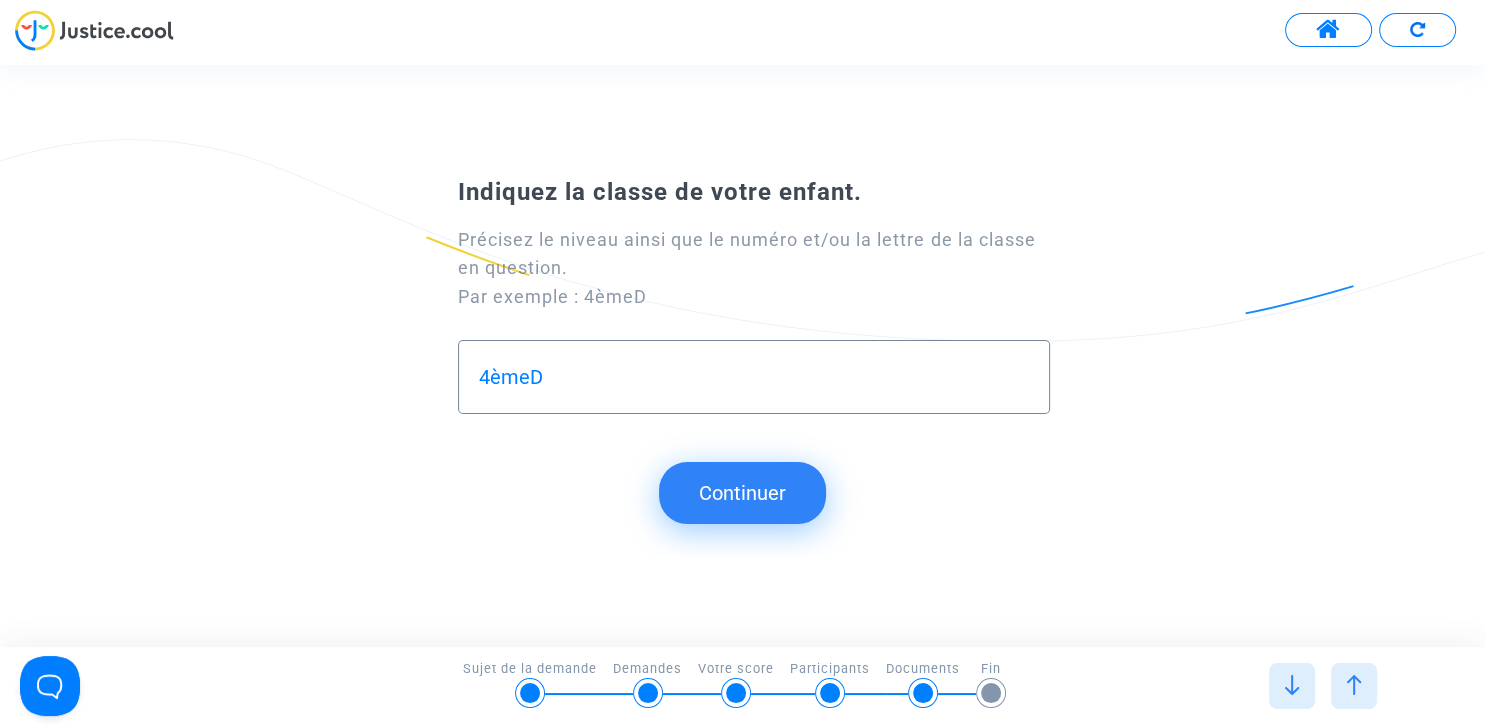 click at bounding box center [1354, 686] 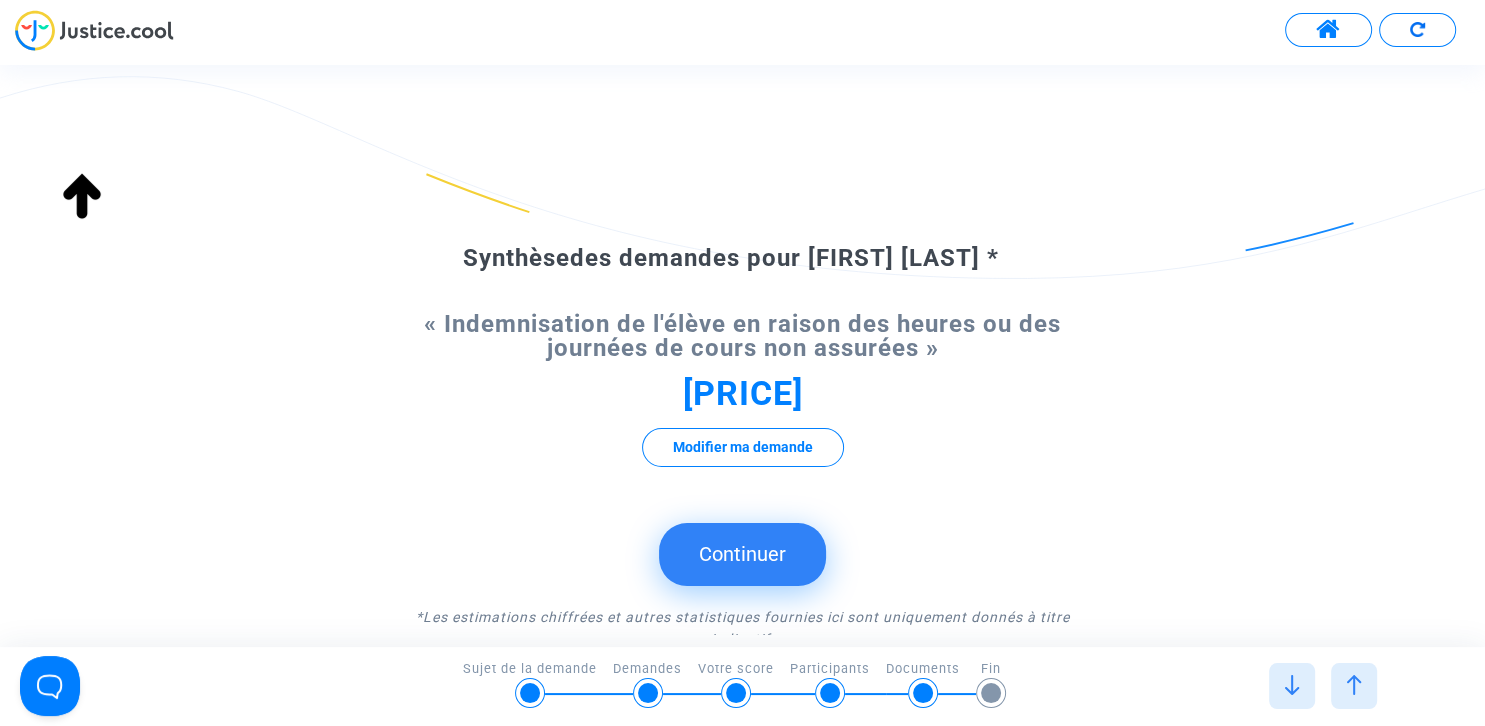 scroll, scrollTop: 0, scrollLeft: 0, axis: both 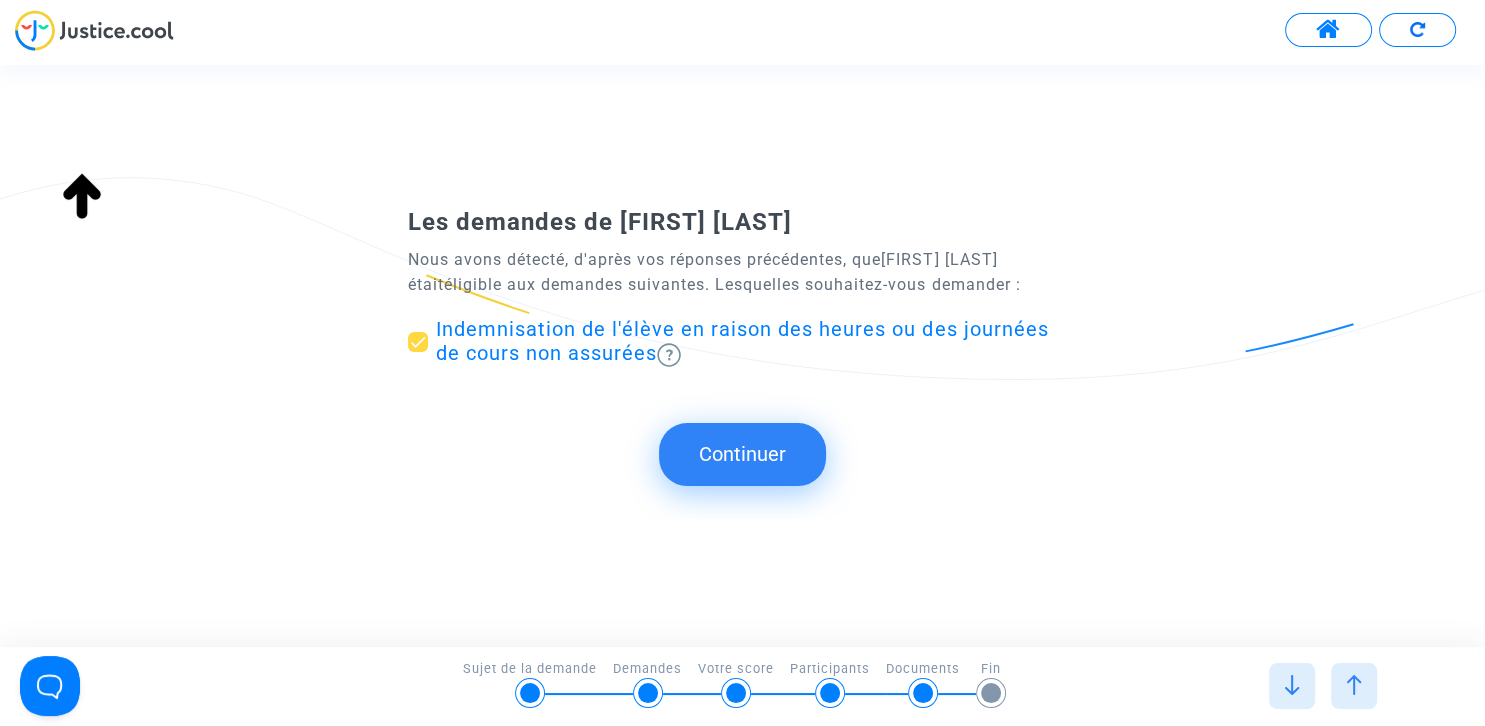 type on "française" 